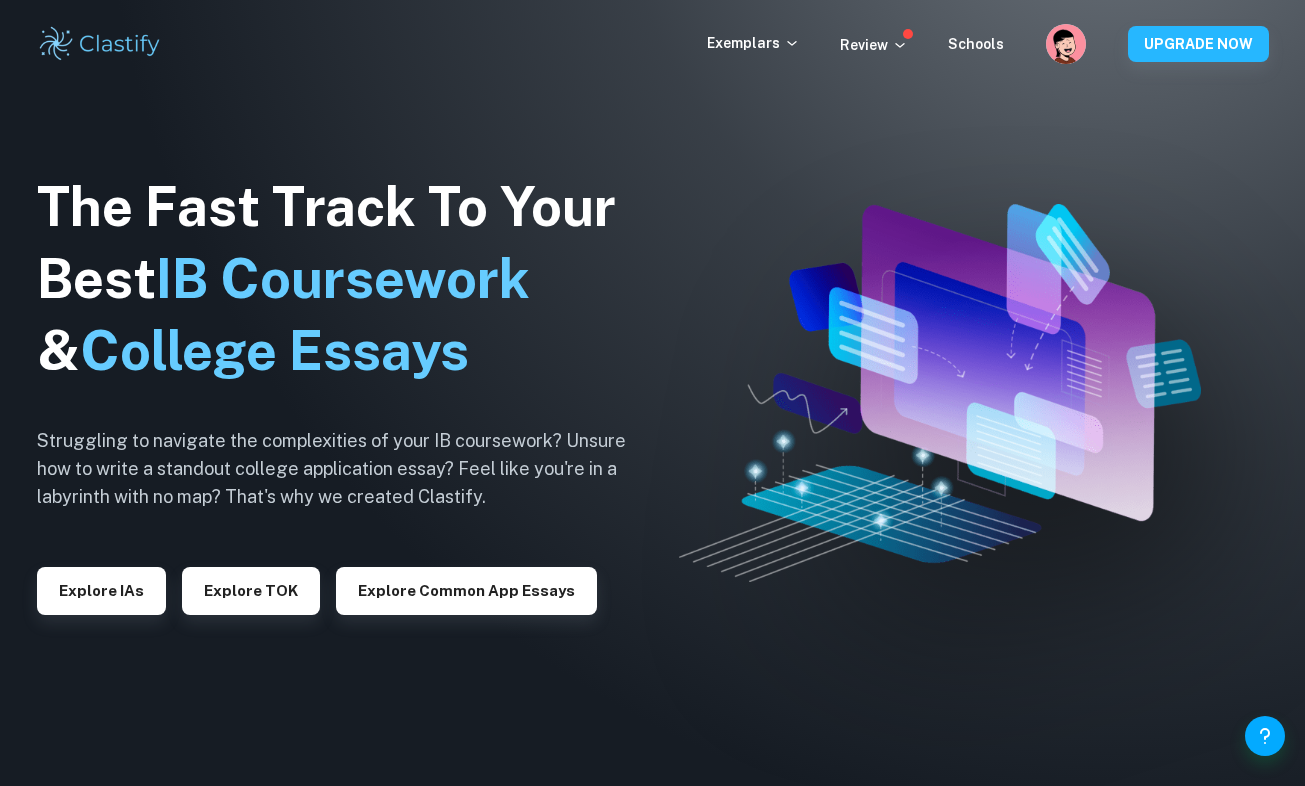 scroll, scrollTop: 0, scrollLeft: 0, axis: both 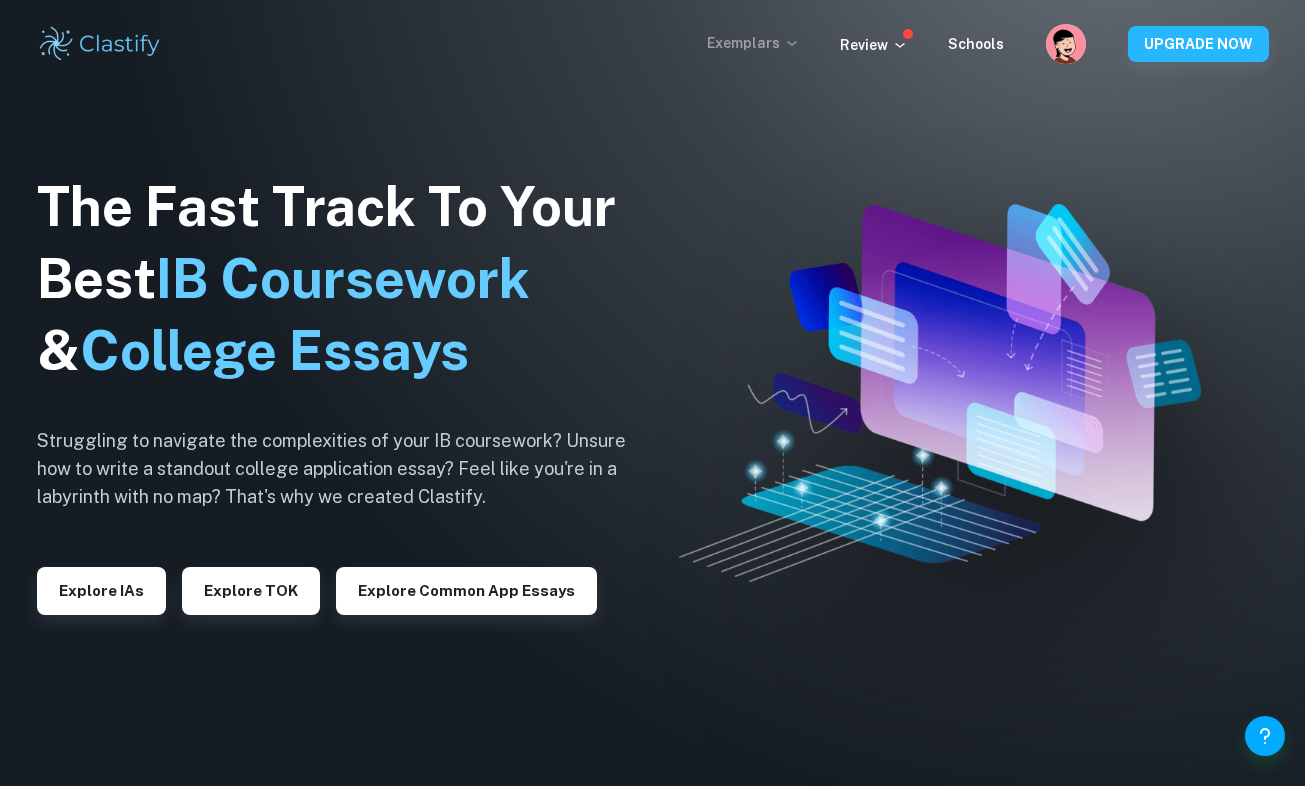 click on "Exemplars" at bounding box center [753, 43] 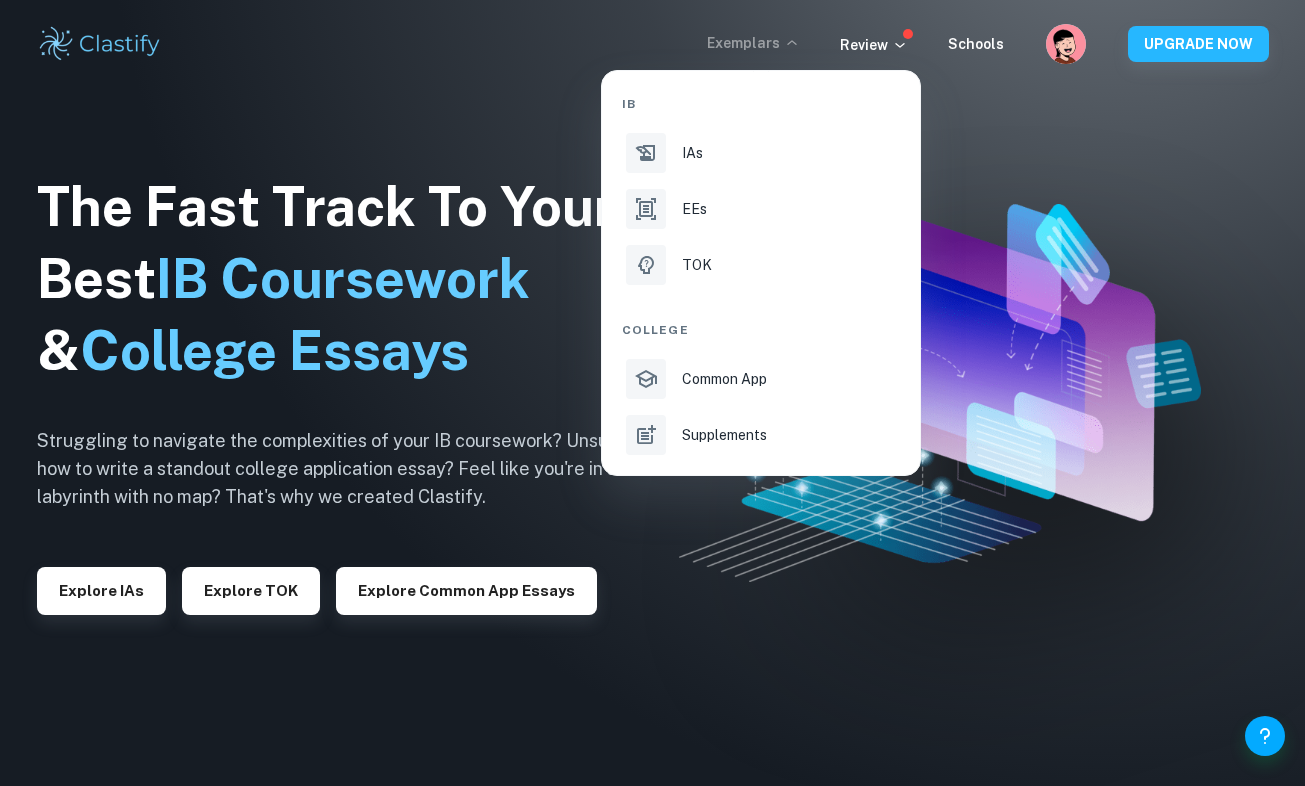 click at bounding box center [652, 393] 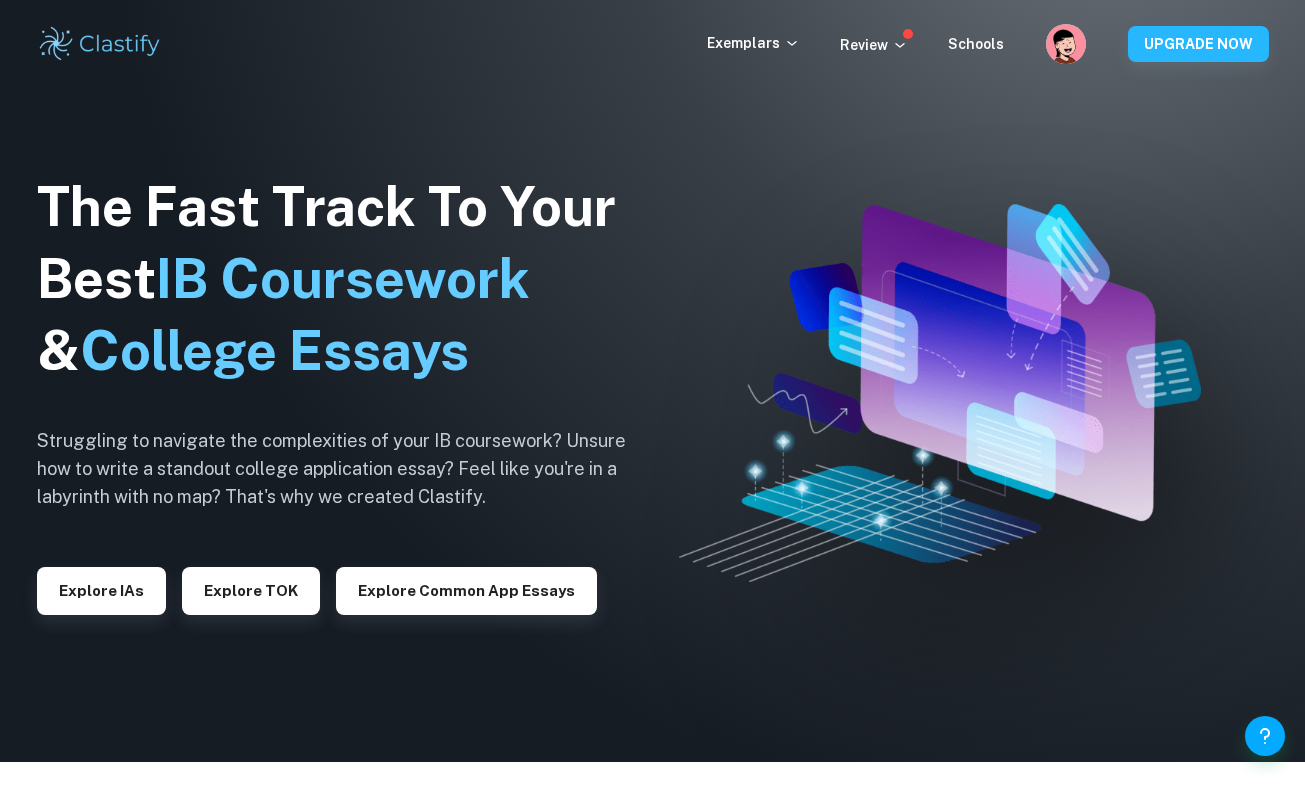 scroll, scrollTop: 0, scrollLeft: 0, axis: both 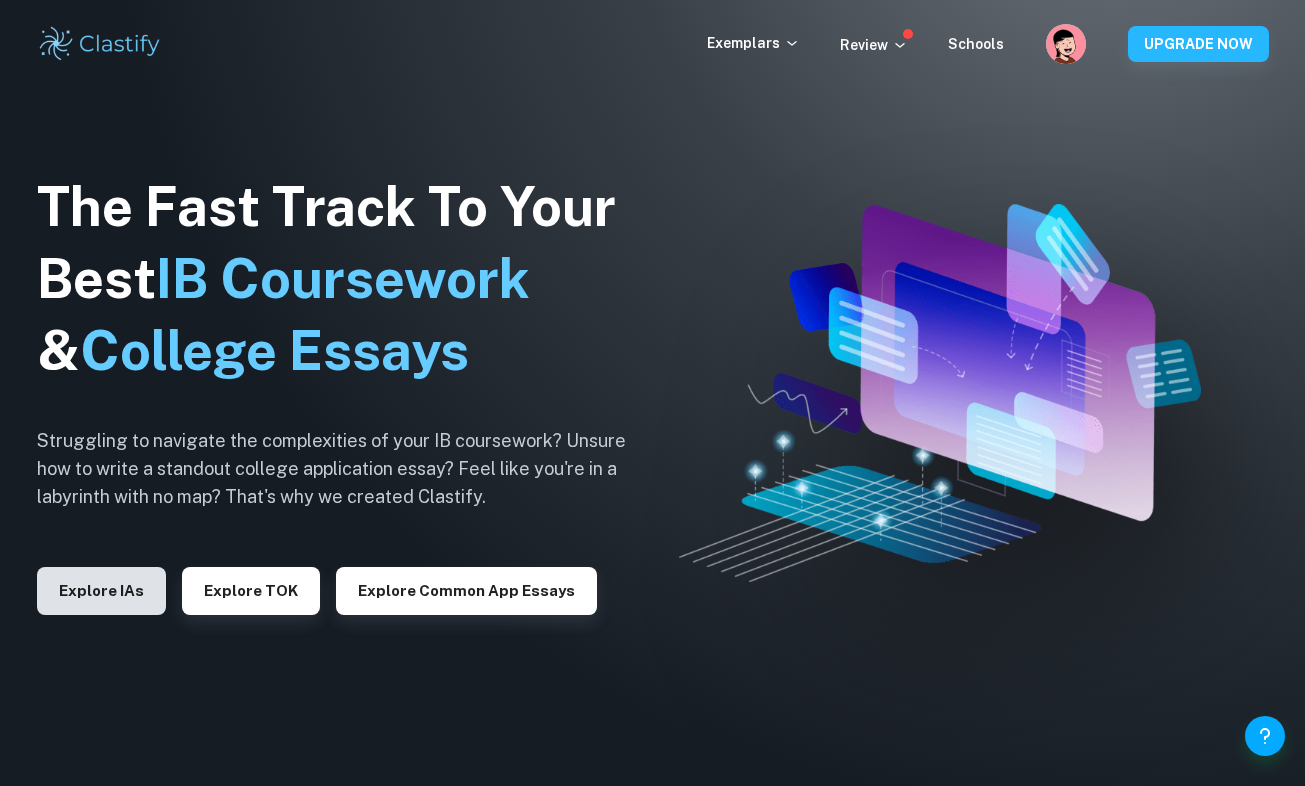 click on "Explore IAs" at bounding box center (101, 591) 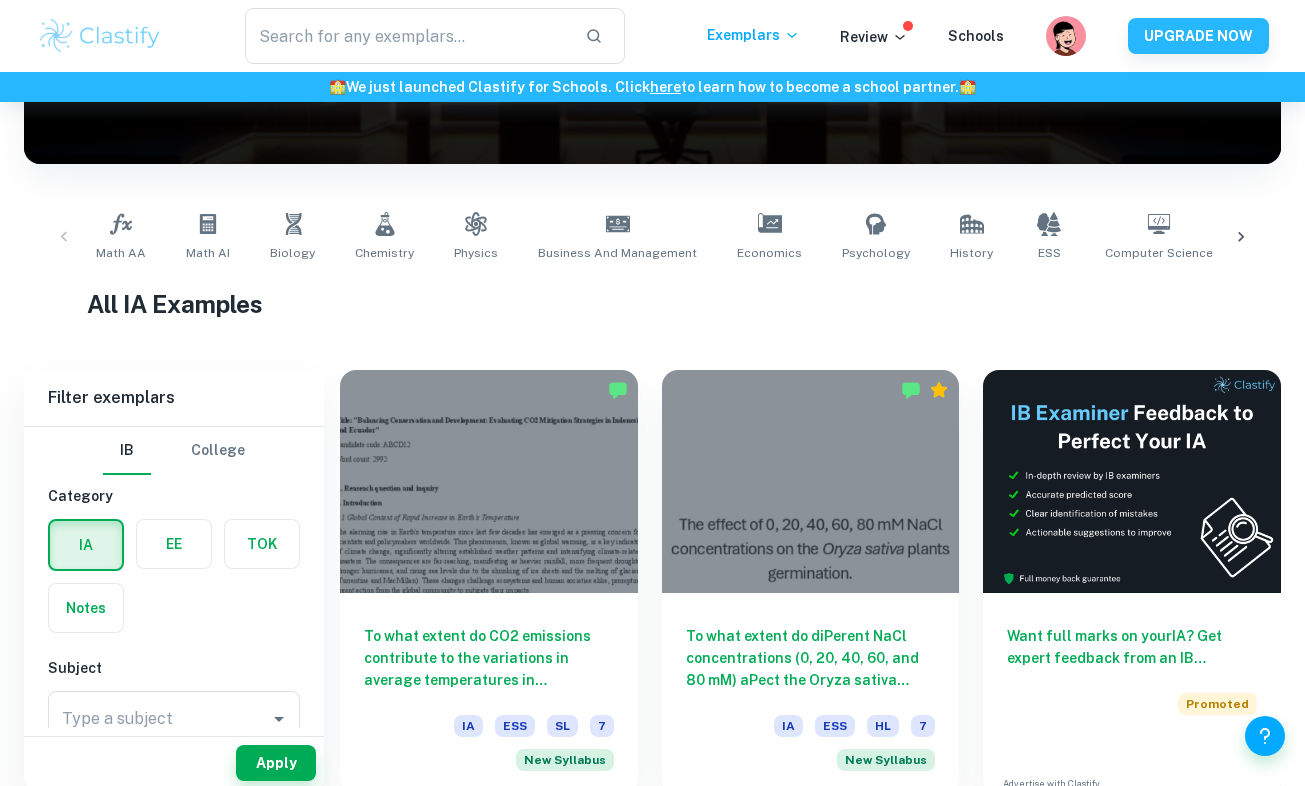 scroll, scrollTop: 324, scrollLeft: 0, axis: vertical 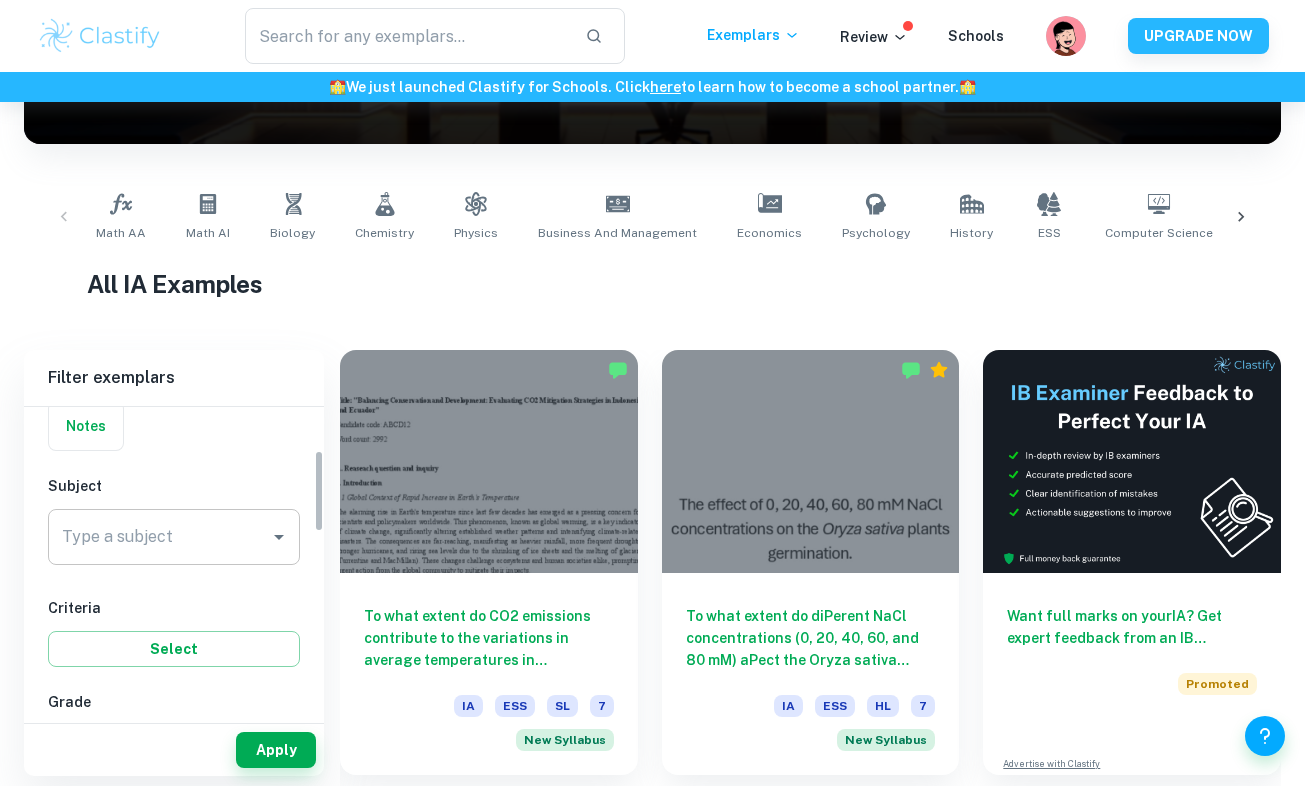 click on "Type a subject" at bounding box center [159, 537] 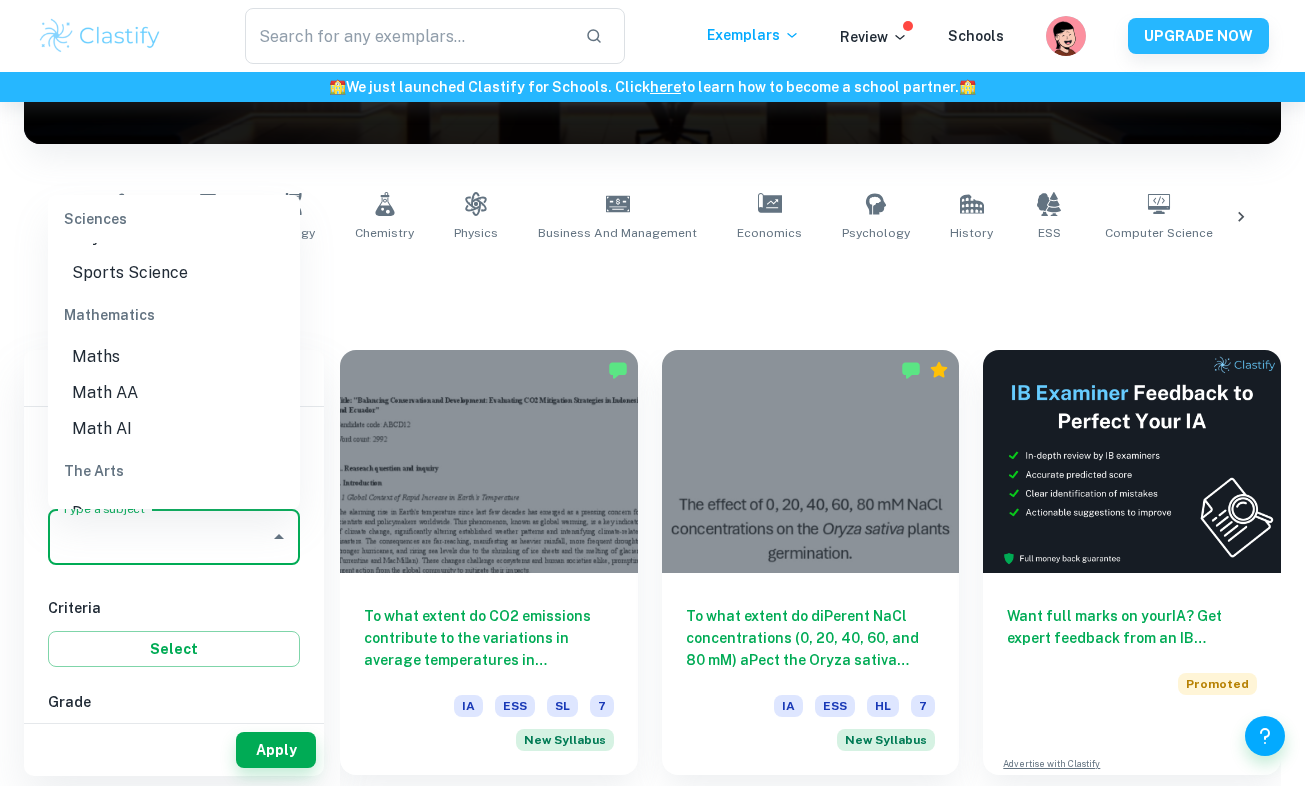 scroll, scrollTop: 2639, scrollLeft: 0, axis: vertical 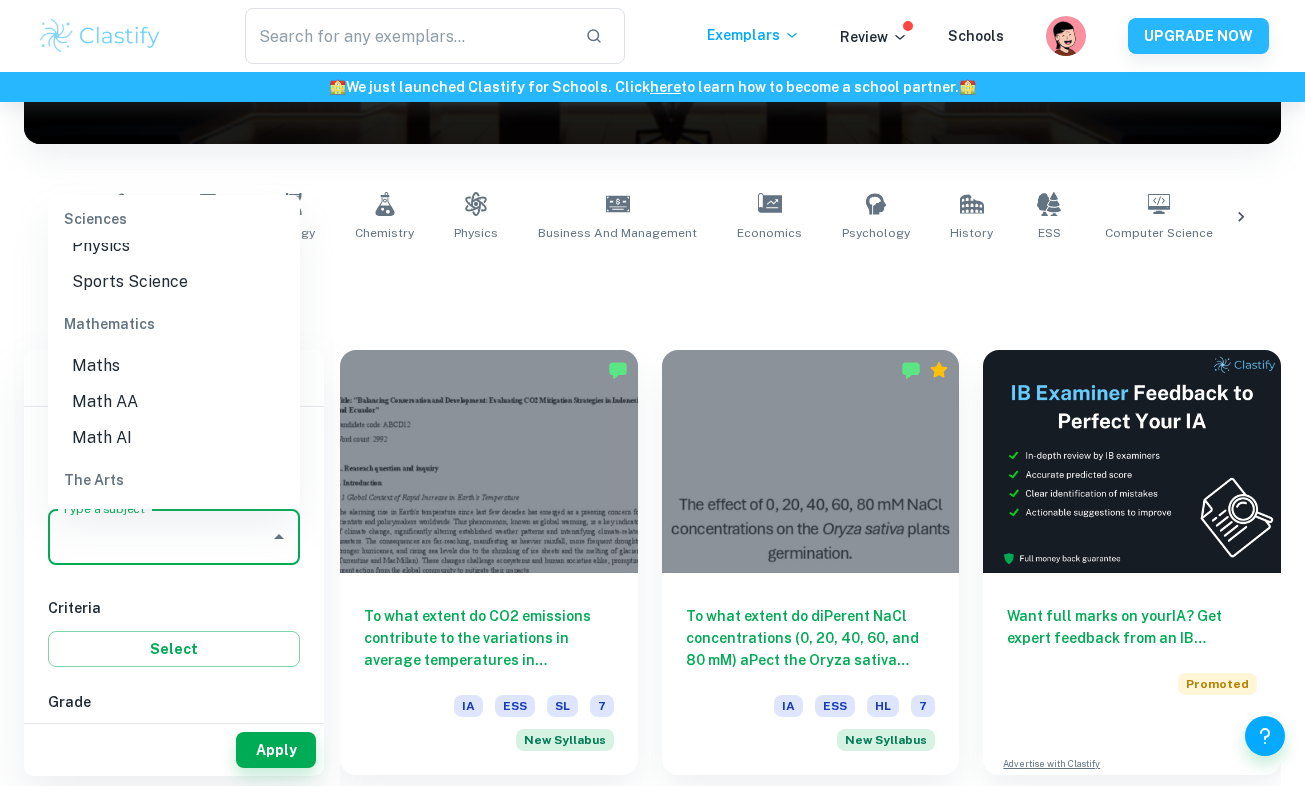 click on "Math AI" at bounding box center (174, 438) 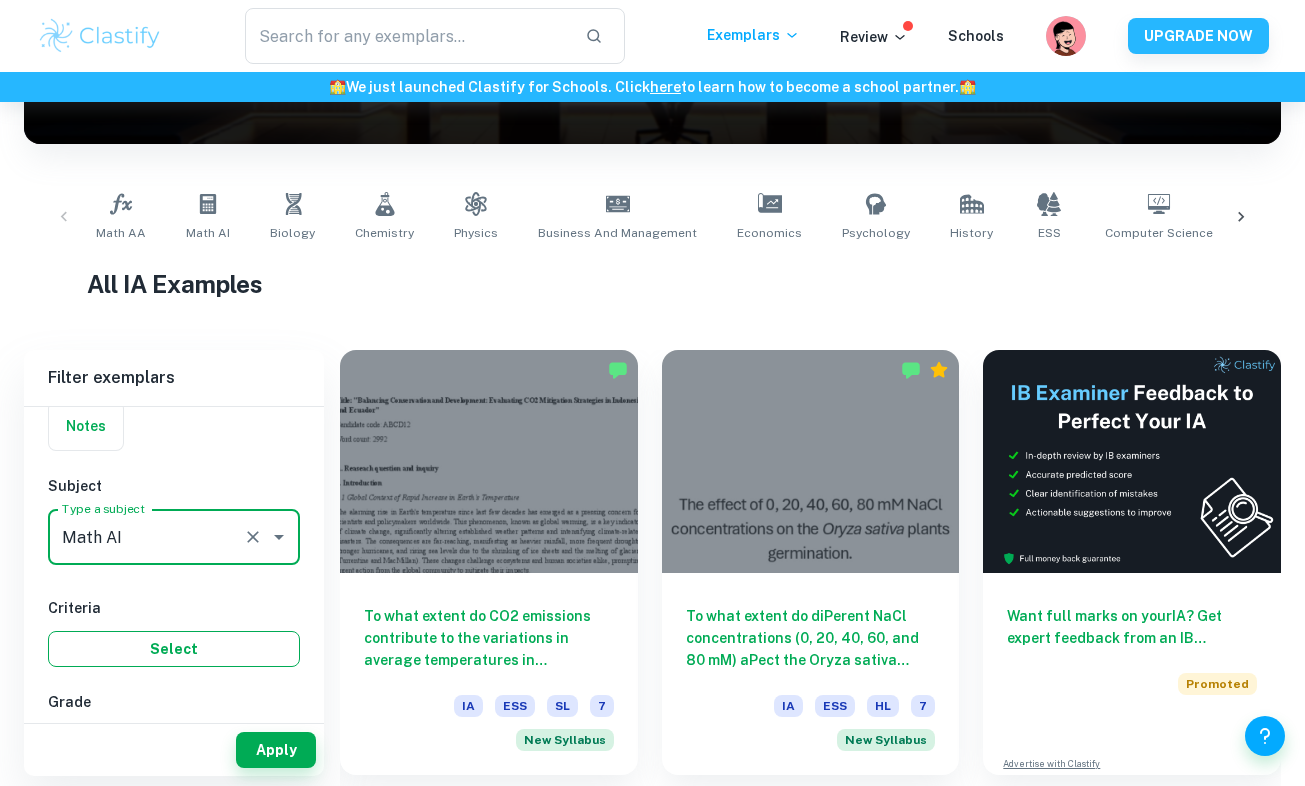 scroll, scrollTop: 212, scrollLeft: 0, axis: vertical 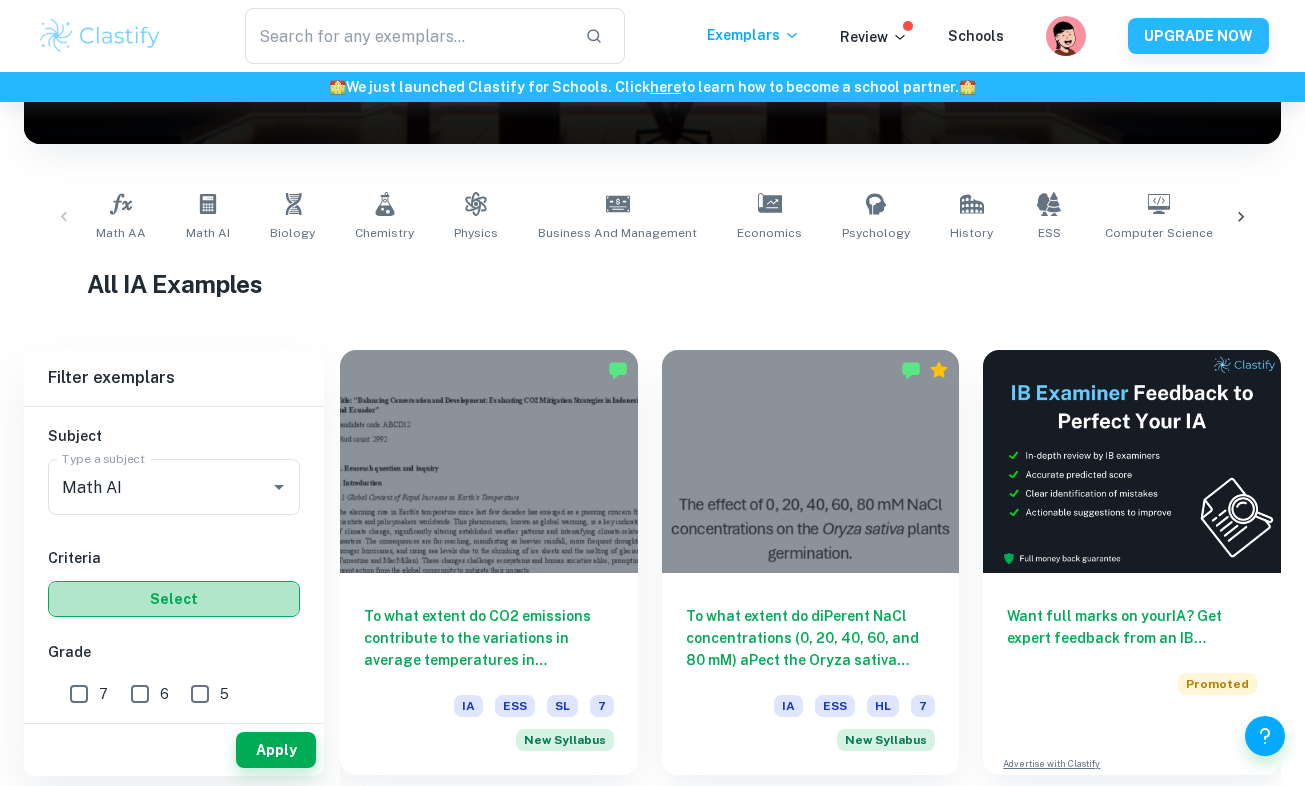 click on "Select" at bounding box center (174, 599) 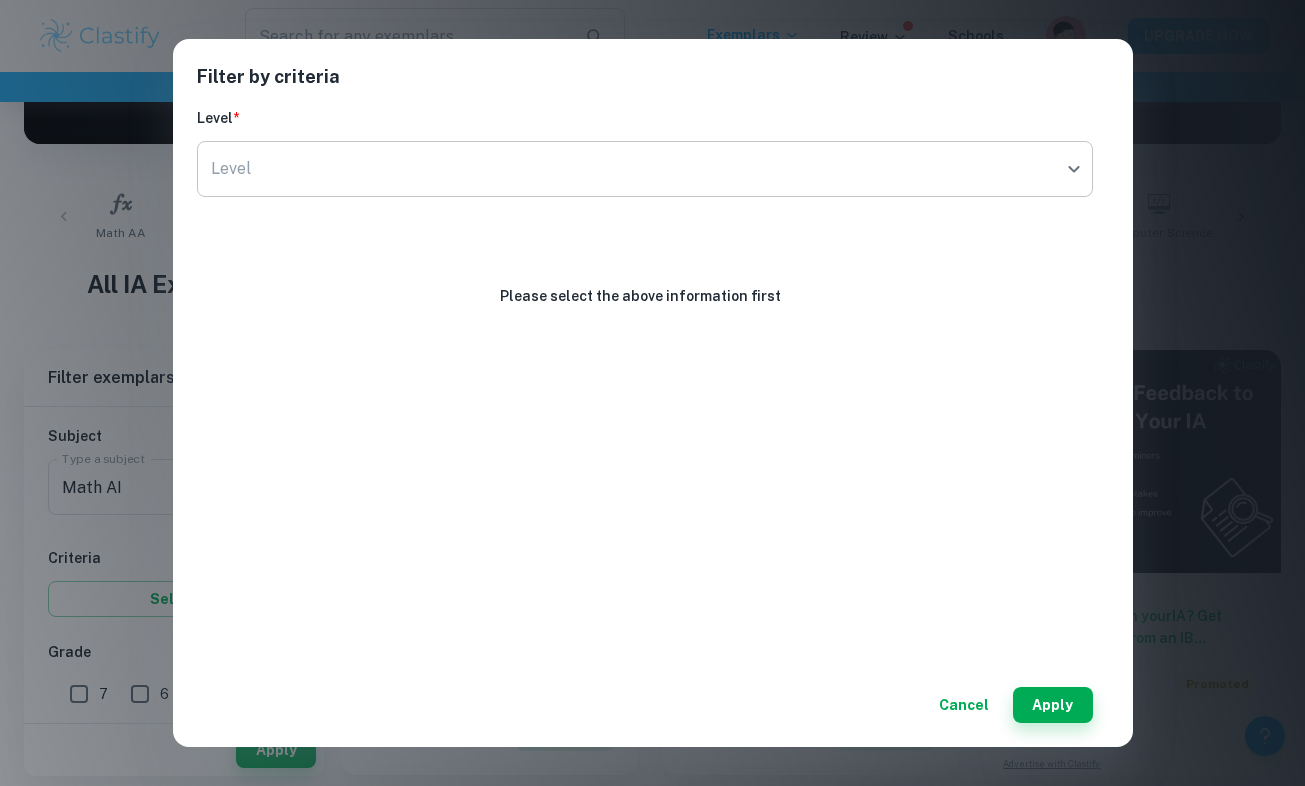 click on "We value your privacy We use cookies to enhance your browsing experience, serve personalised ads or content, and analyse our traffic. By clicking "Accept All", you consent to our use of cookies.   Cookie Policy Customise   Reject All   Accept All   Customise Consent Preferences   We use cookies to help you navigate efficiently and perform certain functions. You will find detailed information about all cookies under each consent category below. The cookies that are categorised as "Necessary" are stored on your browser as they are essential for enabling the basic functionalities of the site. ...  Show more For more information on how Google's third-party cookies operate and handle your data, see:   Google Privacy Policy Necessary Always Active Necessary cookies are required to enable the basic features of this site, such as providing secure log-in or adjusting your consent preferences. These cookies do not store any personally identifiable data. Functional Analytics Performance Advertisement Uncategorised" at bounding box center (652, 171) 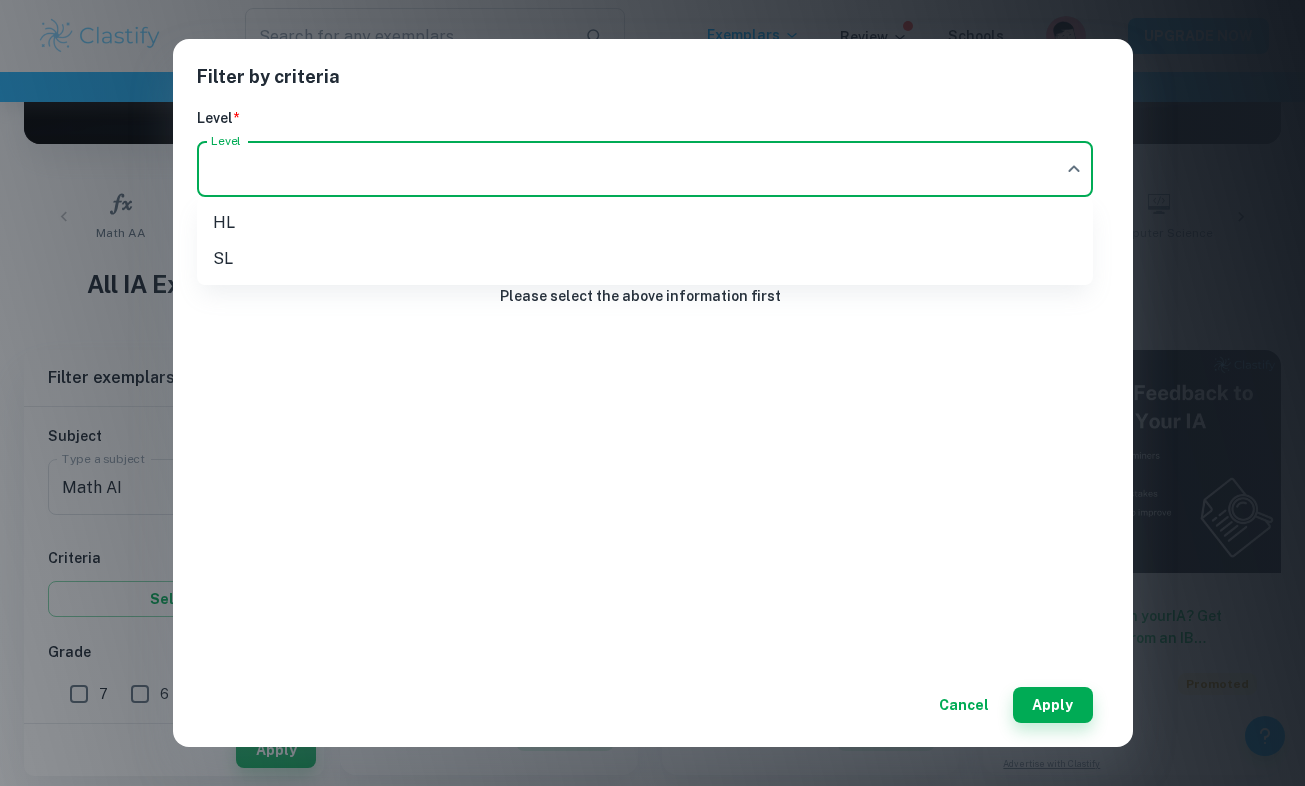 click on "SL" at bounding box center [645, 259] 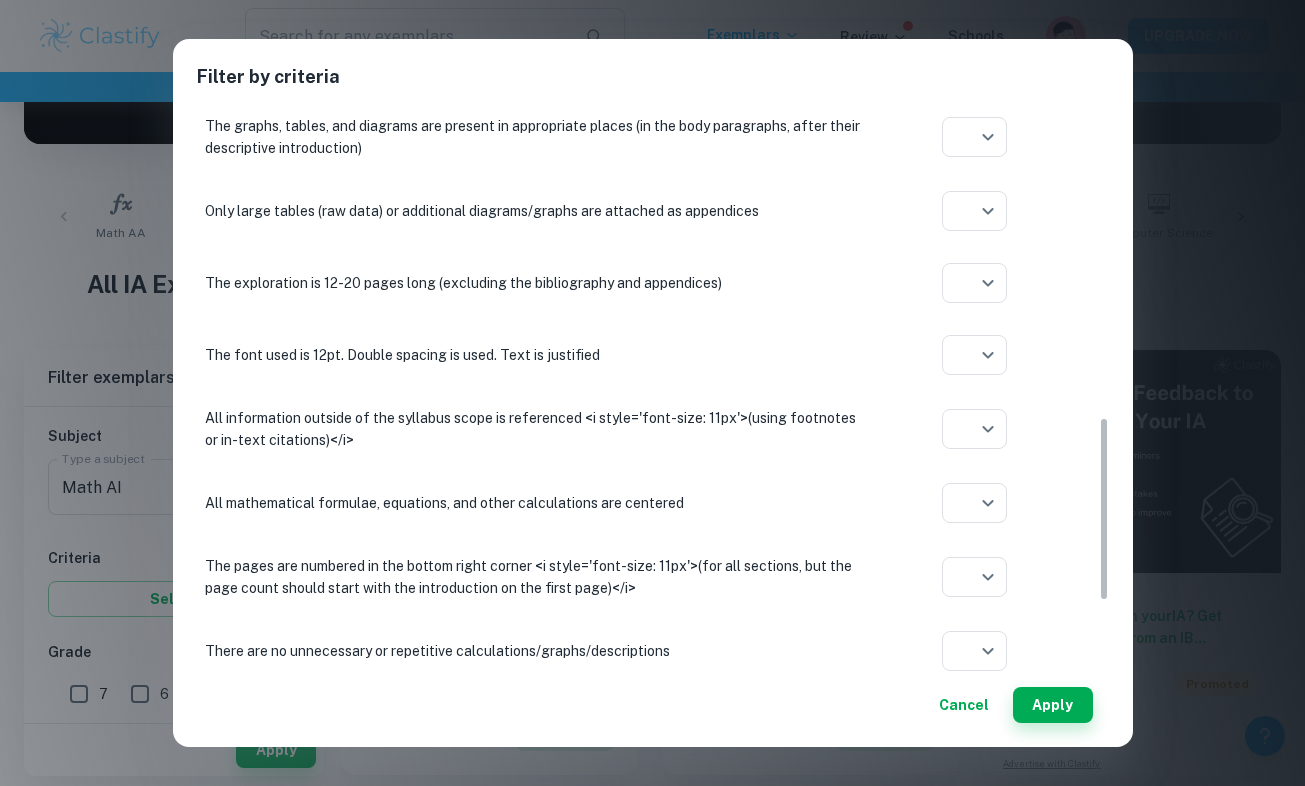 scroll, scrollTop: 1155, scrollLeft: 0, axis: vertical 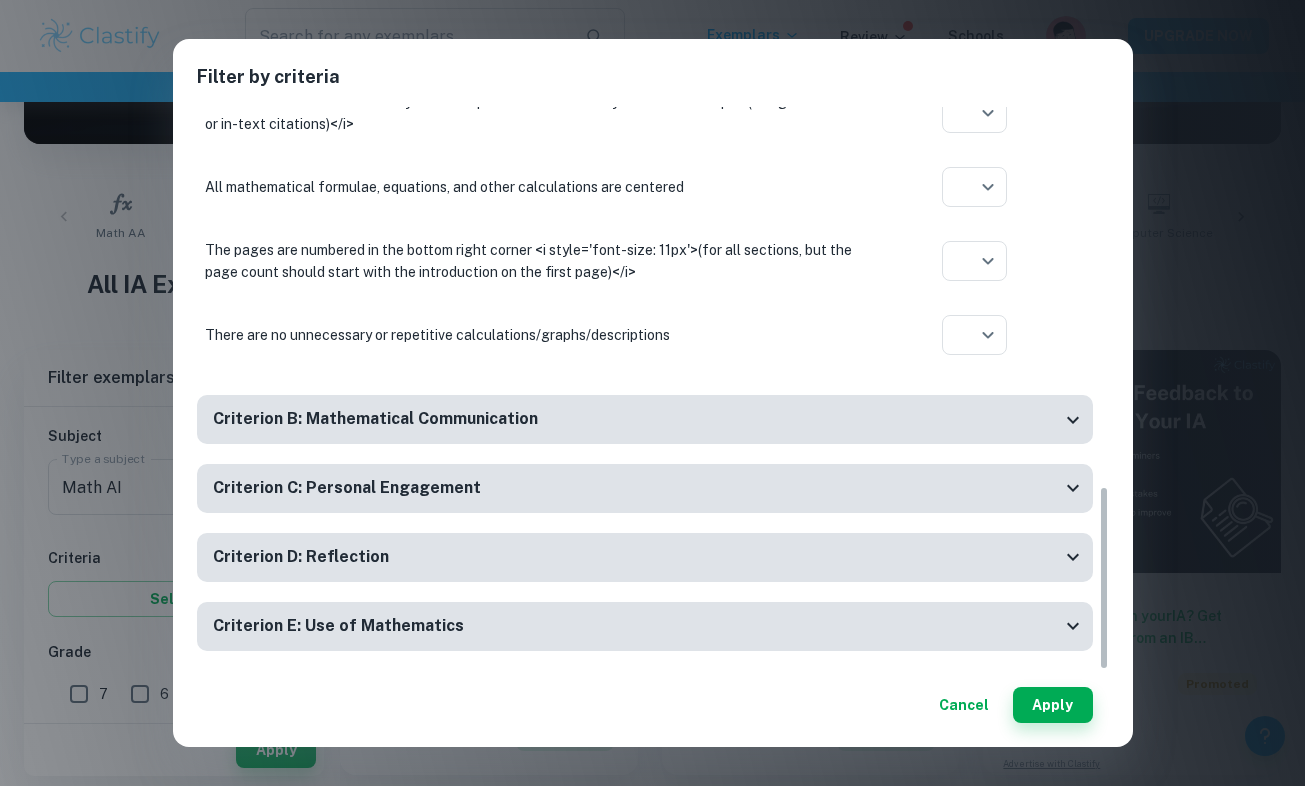 click on "Criterion B: Mathematical Communication" at bounding box center [637, 419] 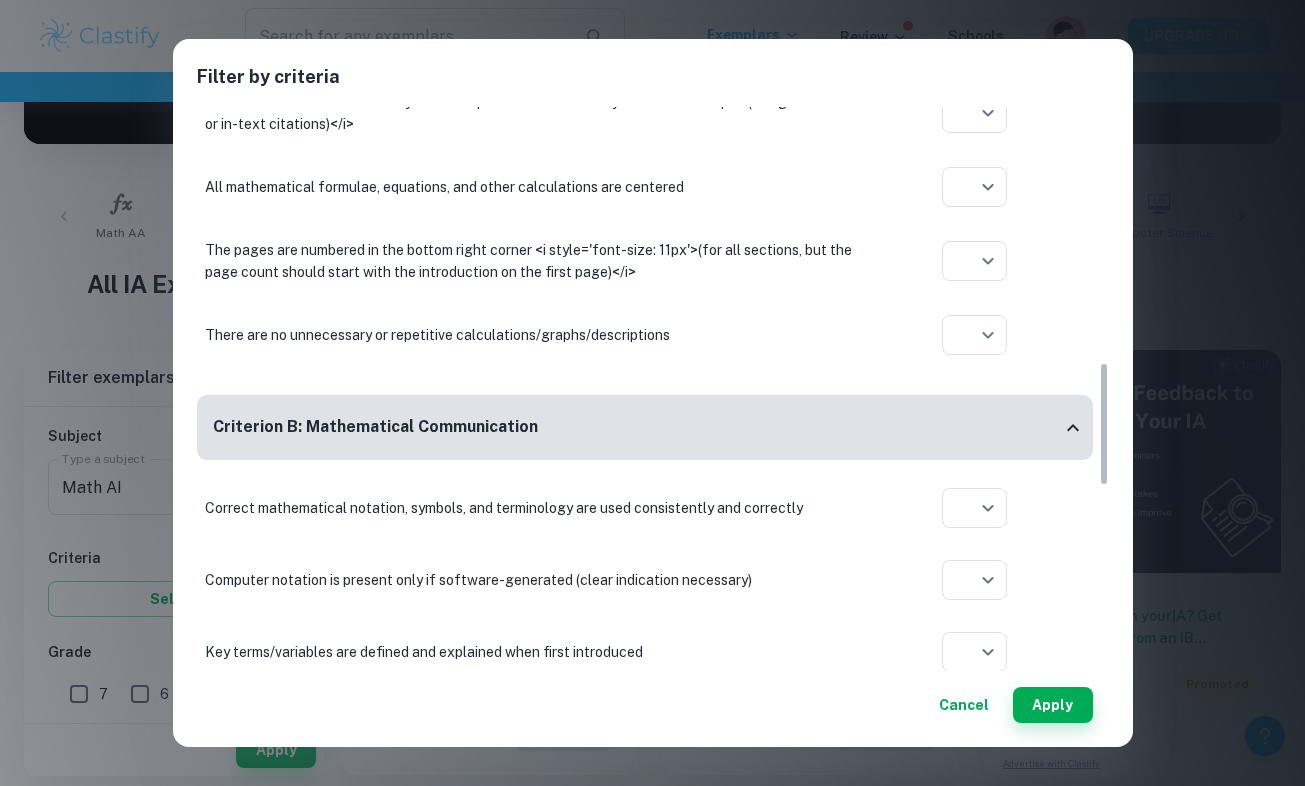 click on "Criterion B: Mathematical Communication" at bounding box center (637, 427) 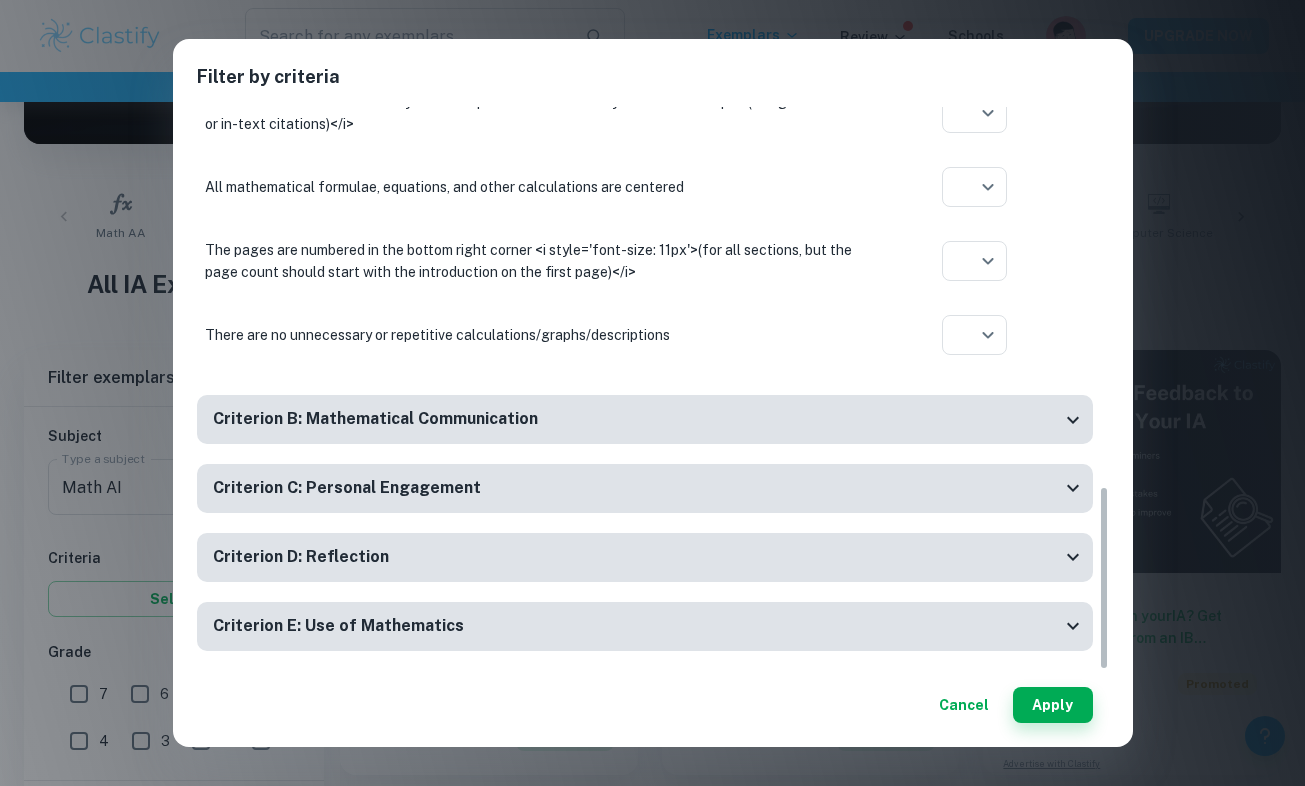 scroll, scrollTop: 381, scrollLeft: 0, axis: vertical 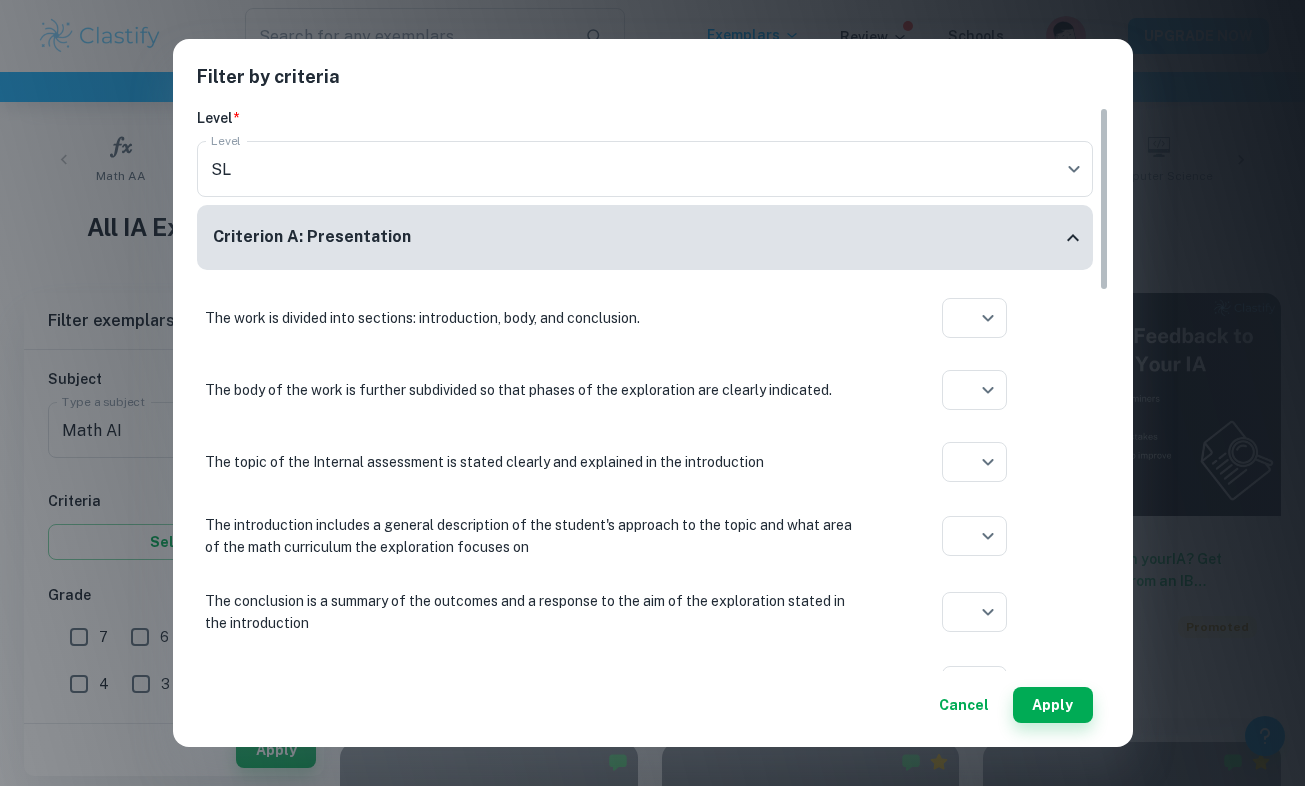 click on "Cancel" at bounding box center [964, 705] 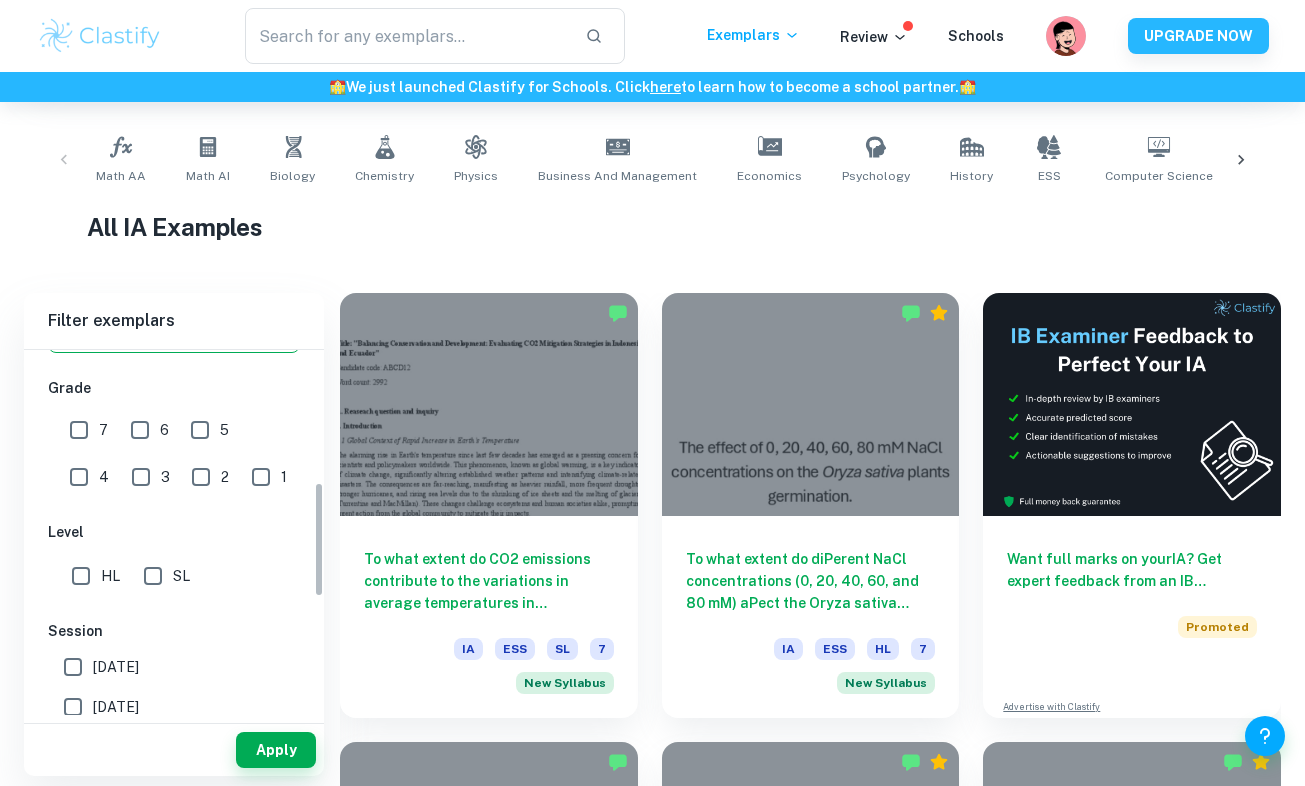 scroll, scrollTop: 420, scrollLeft: 0, axis: vertical 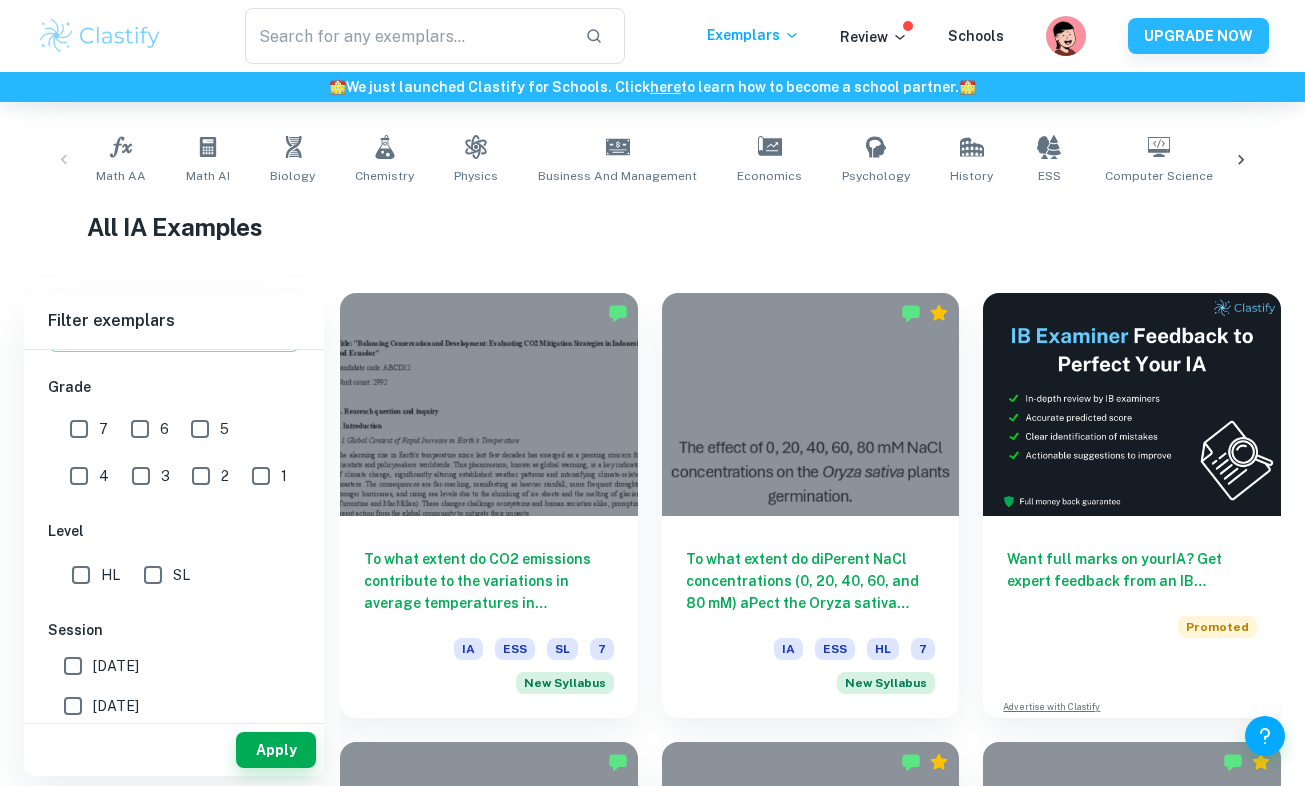 click on "7" at bounding box center [79, 429] 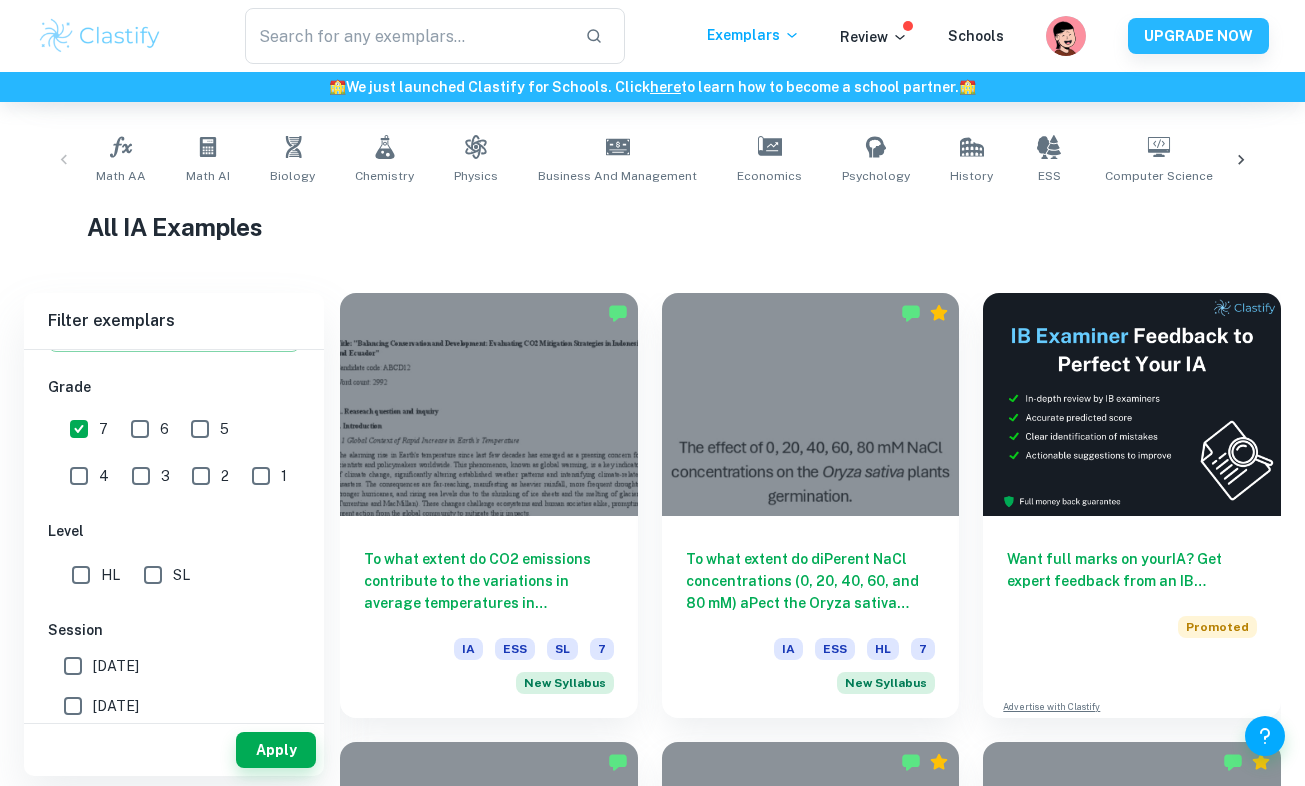 click on "6" at bounding box center (140, 429) 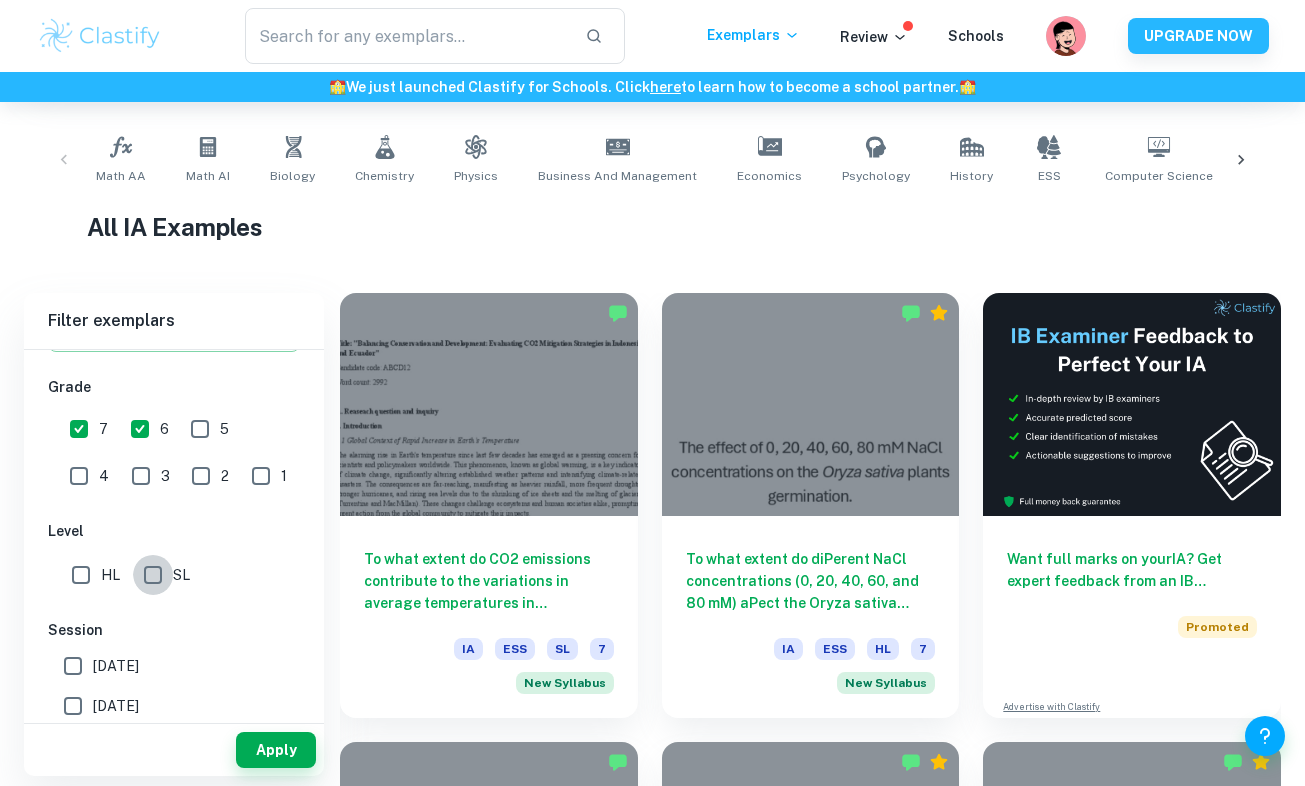 click on "SL" at bounding box center [153, 575] 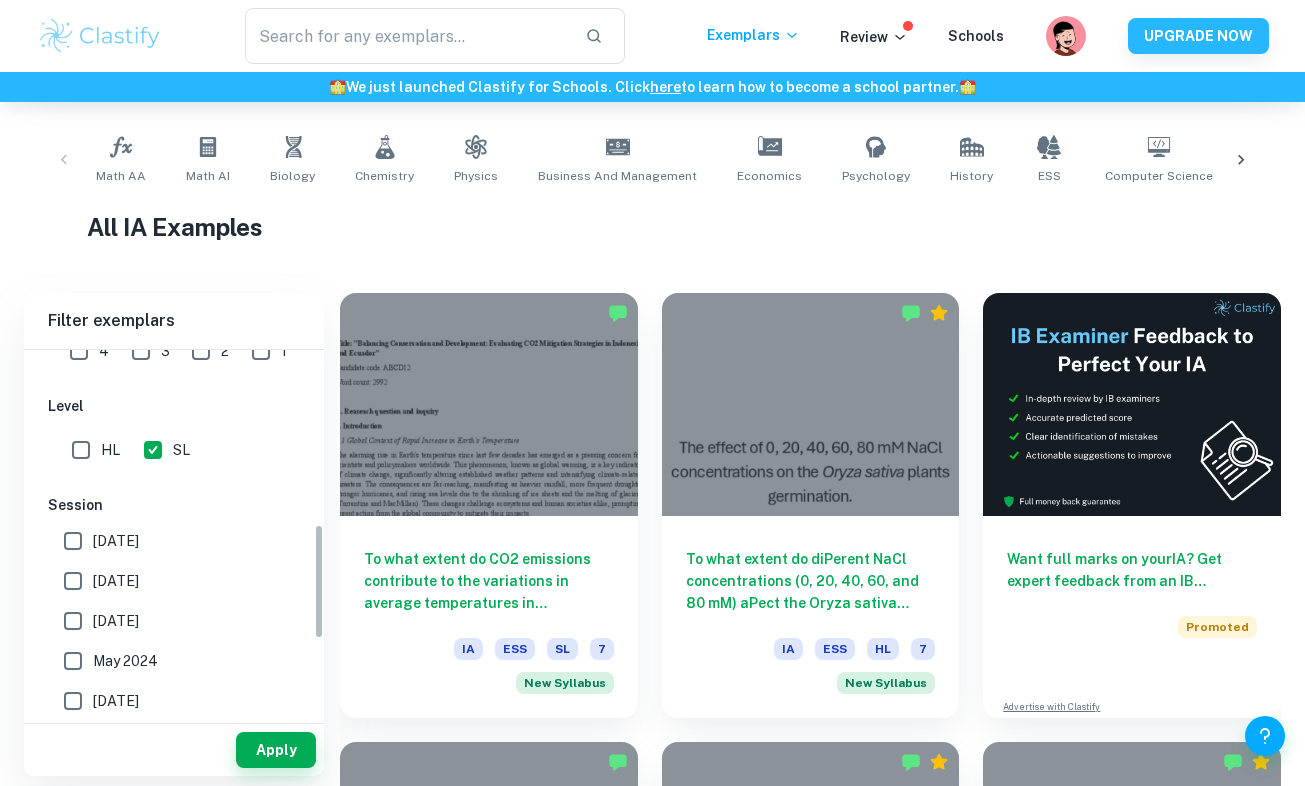 scroll, scrollTop: 552, scrollLeft: 0, axis: vertical 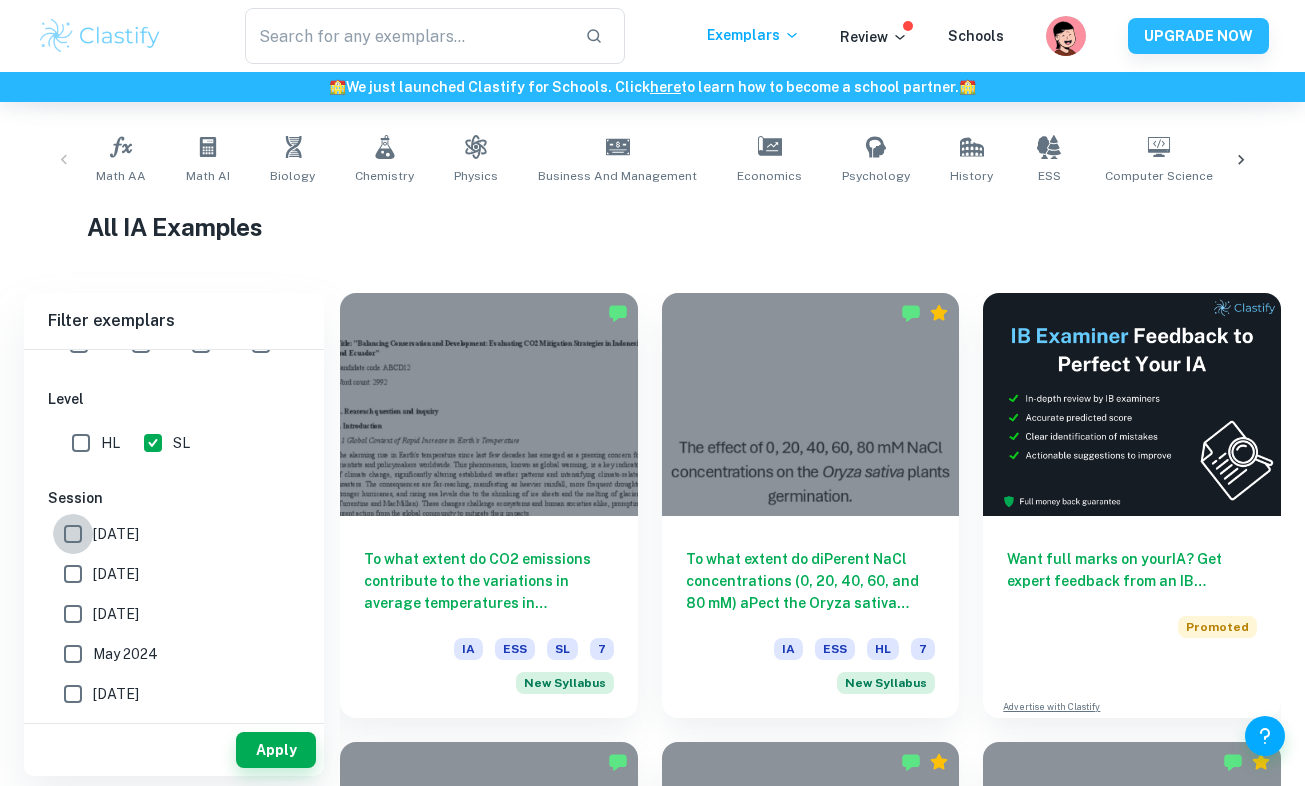click on "[DATE]" at bounding box center [73, 534] 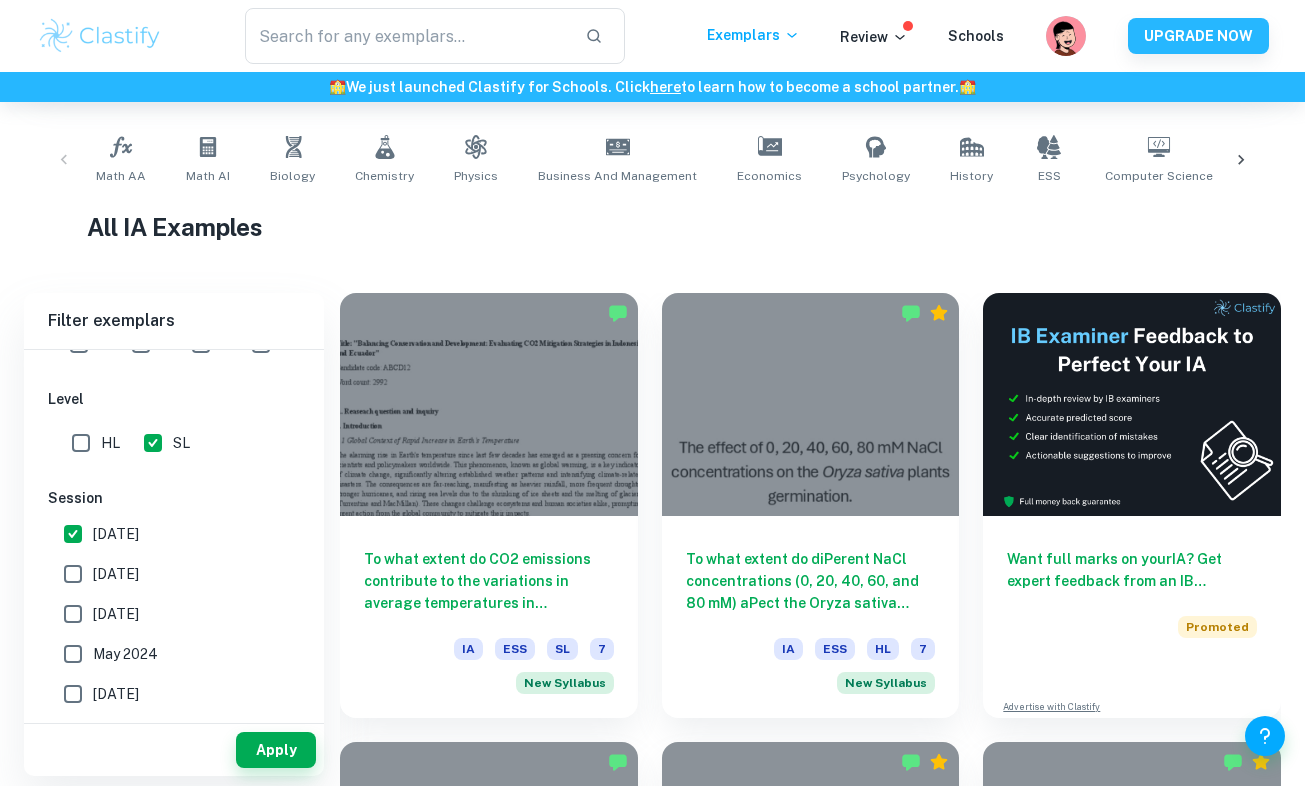 click on "[DATE]" at bounding box center [73, 574] 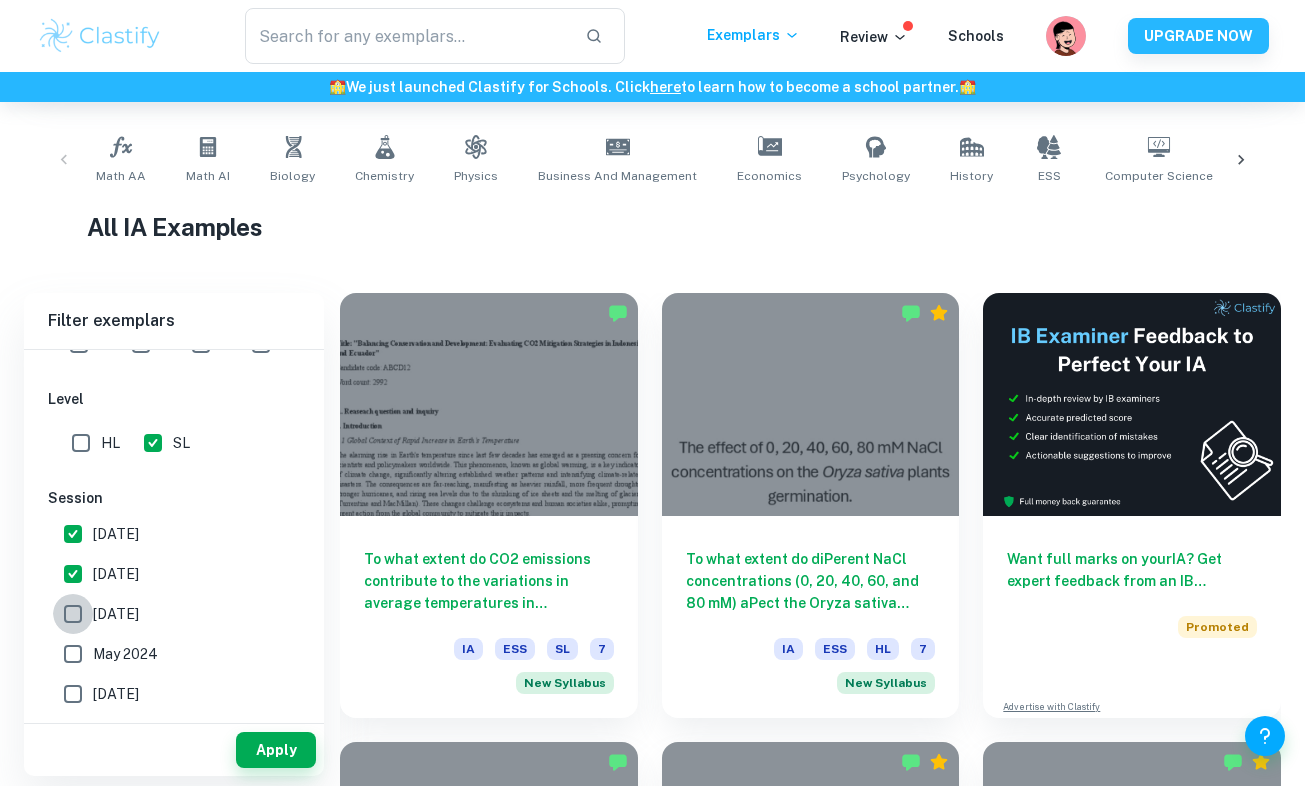 click on "[DATE]" at bounding box center (73, 614) 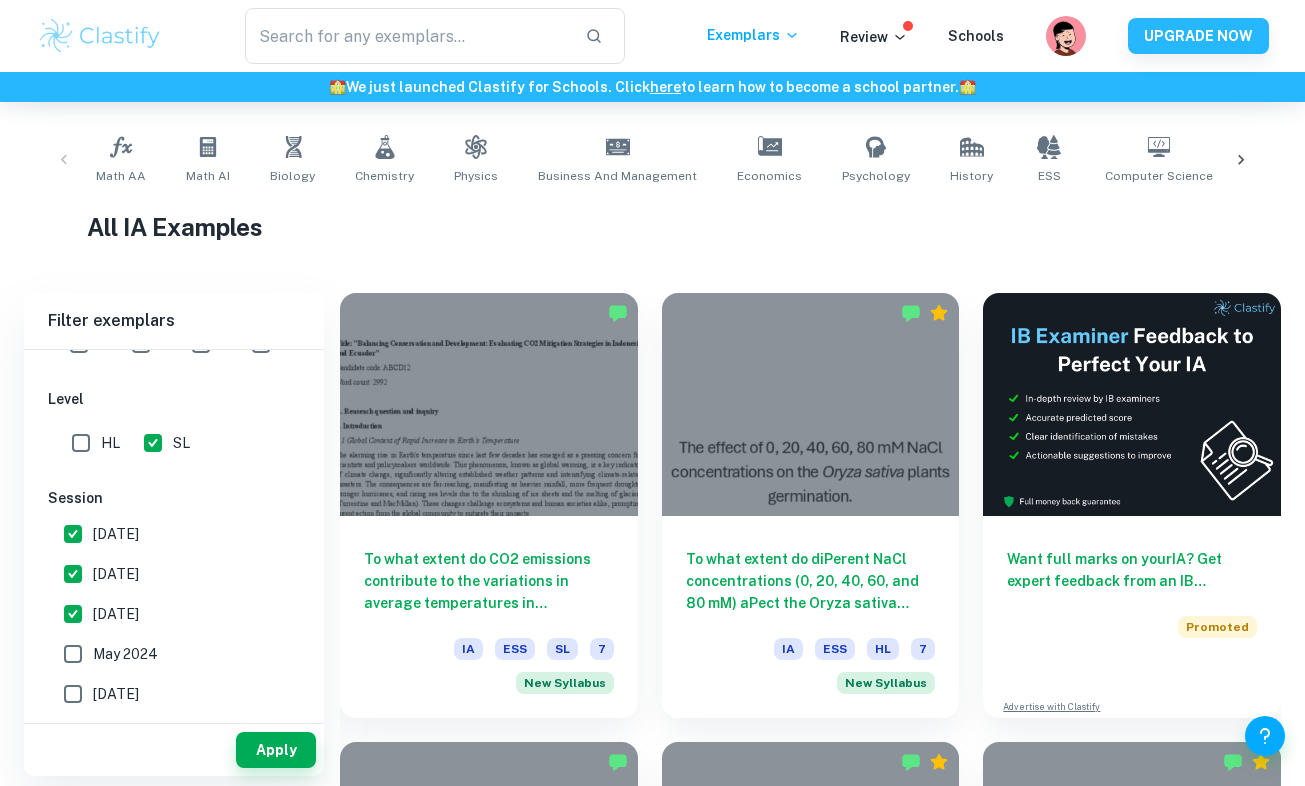 click on "May 2024" at bounding box center [73, 654] 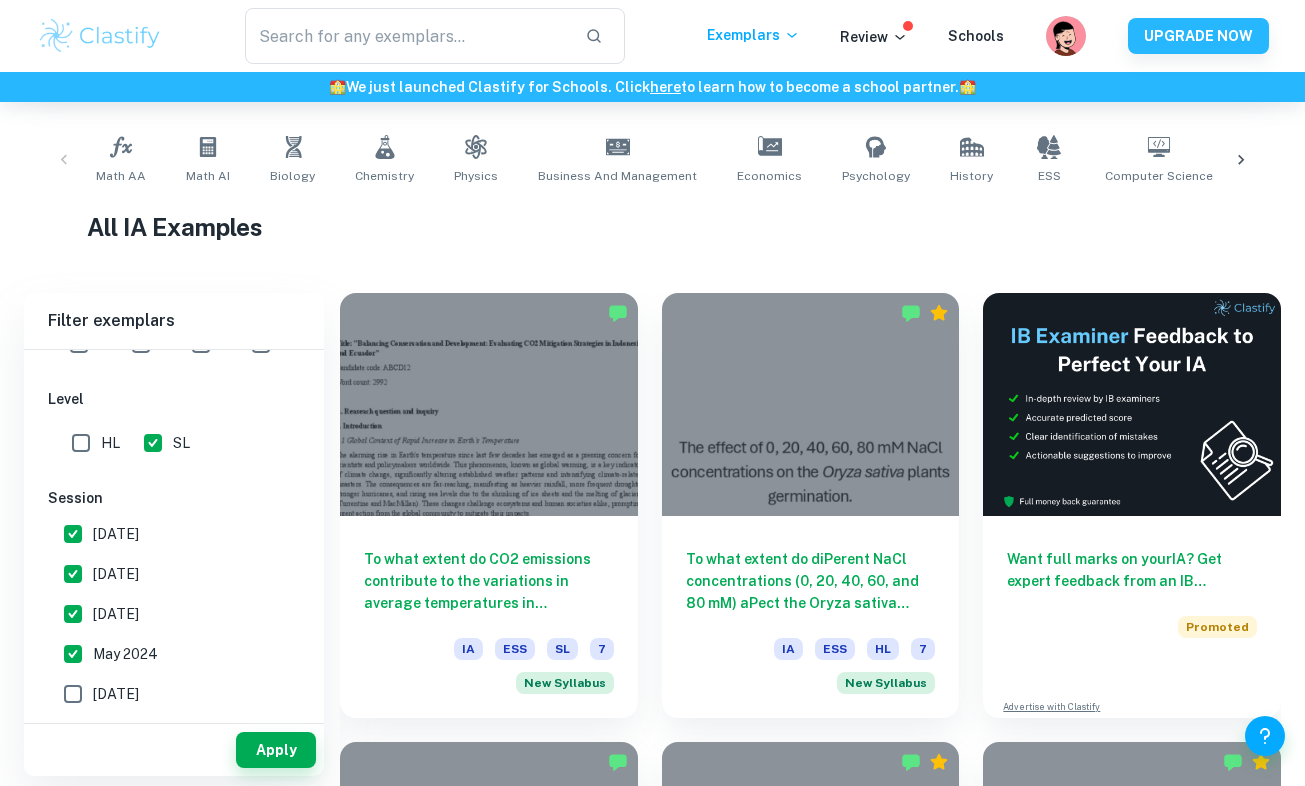 click on "[DATE]" at bounding box center [73, 694] 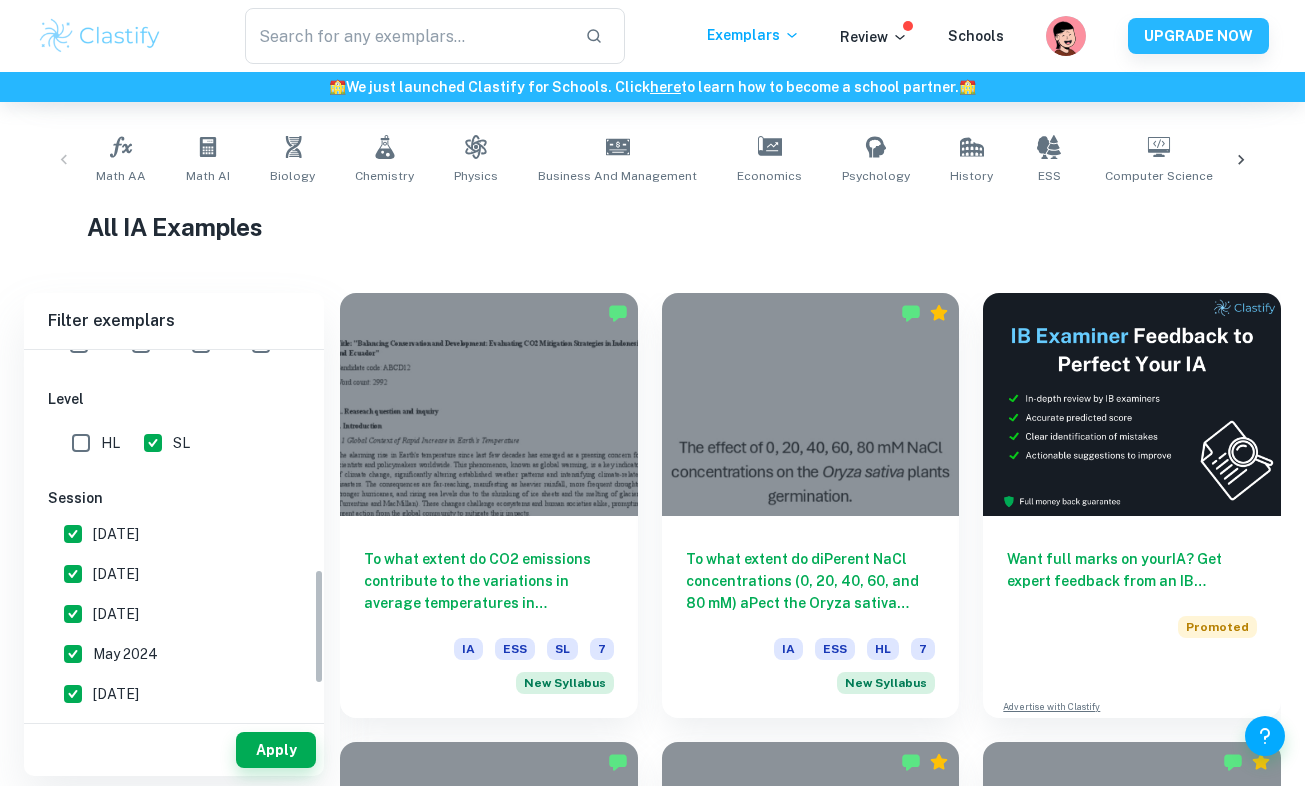scroll, scrollTop: 791, scrollLeft: 0, axis: vertical 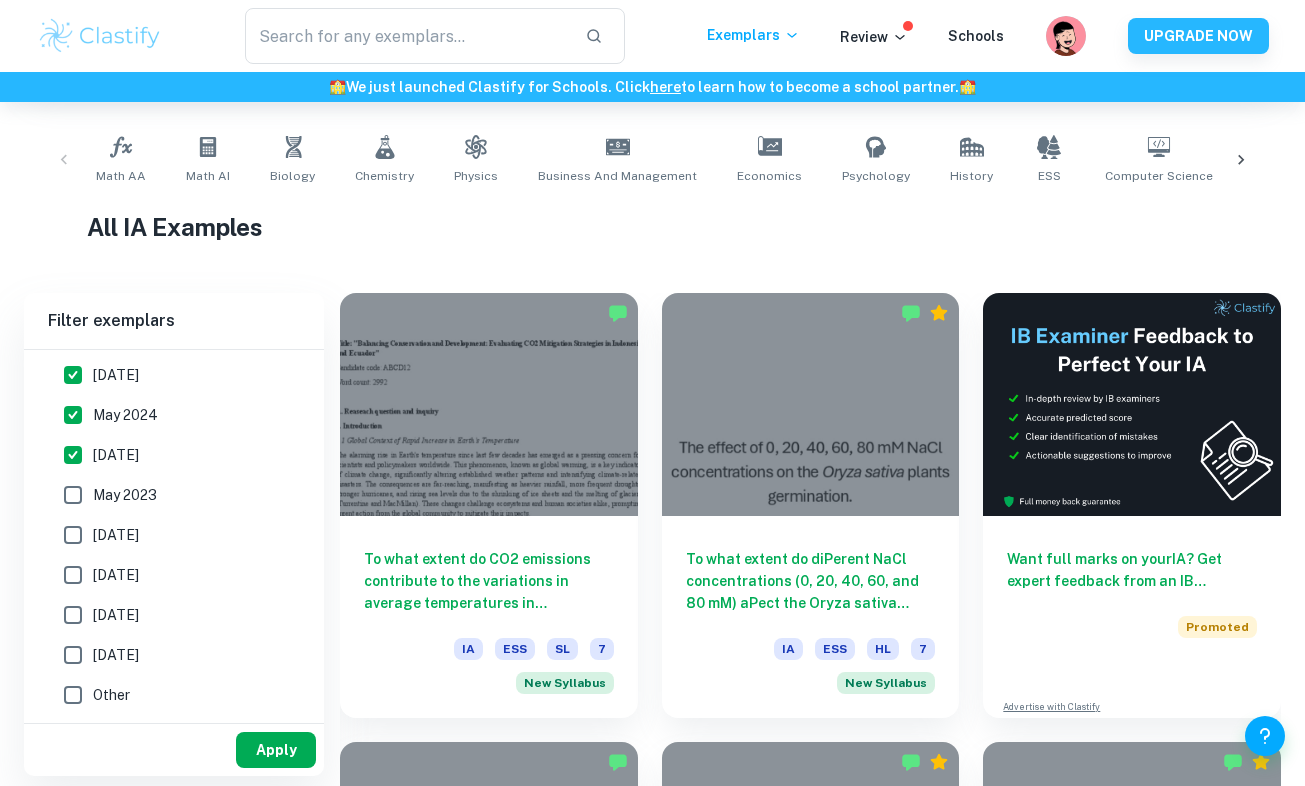 click on "Apply" at bounding box center (276, 750) 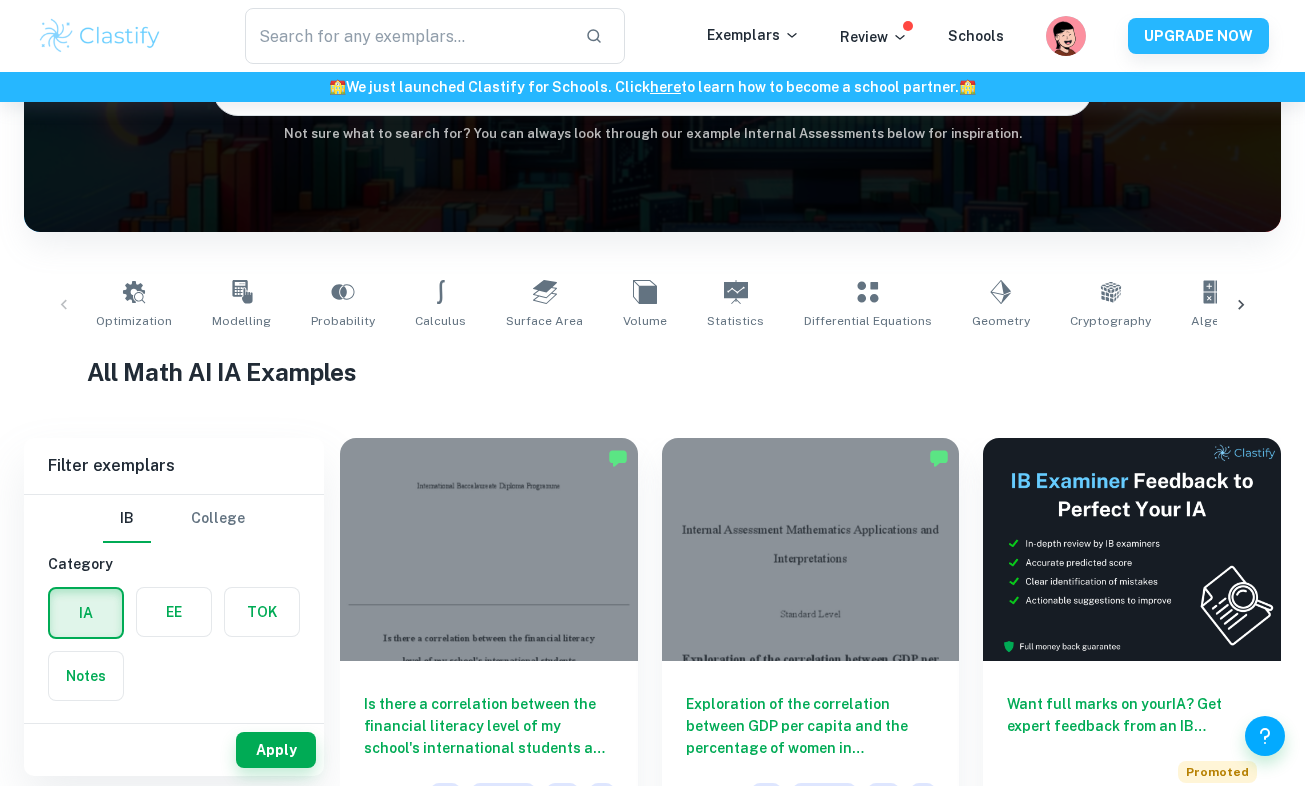 scroll, scrollTop: 239, scrollLeft: 0, axis: vertical 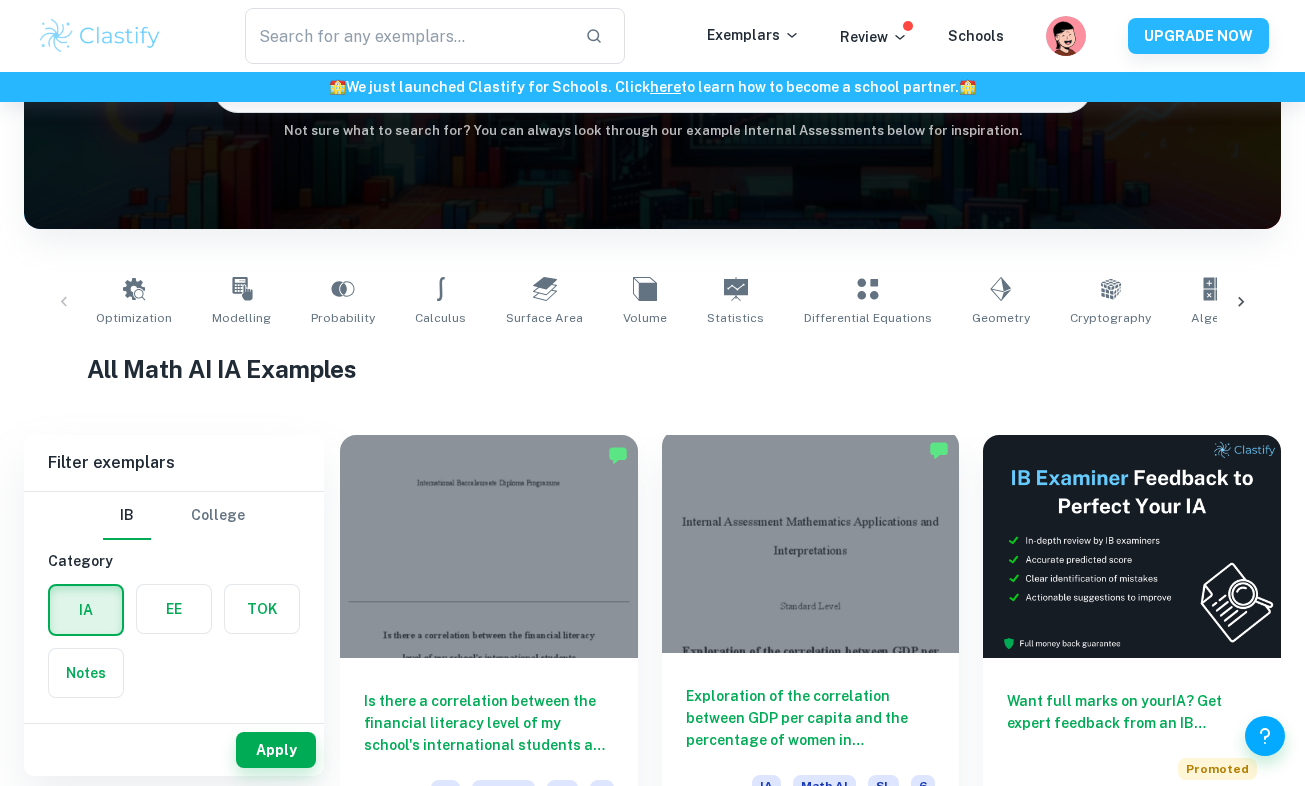 click at bounding box center [811, 541] 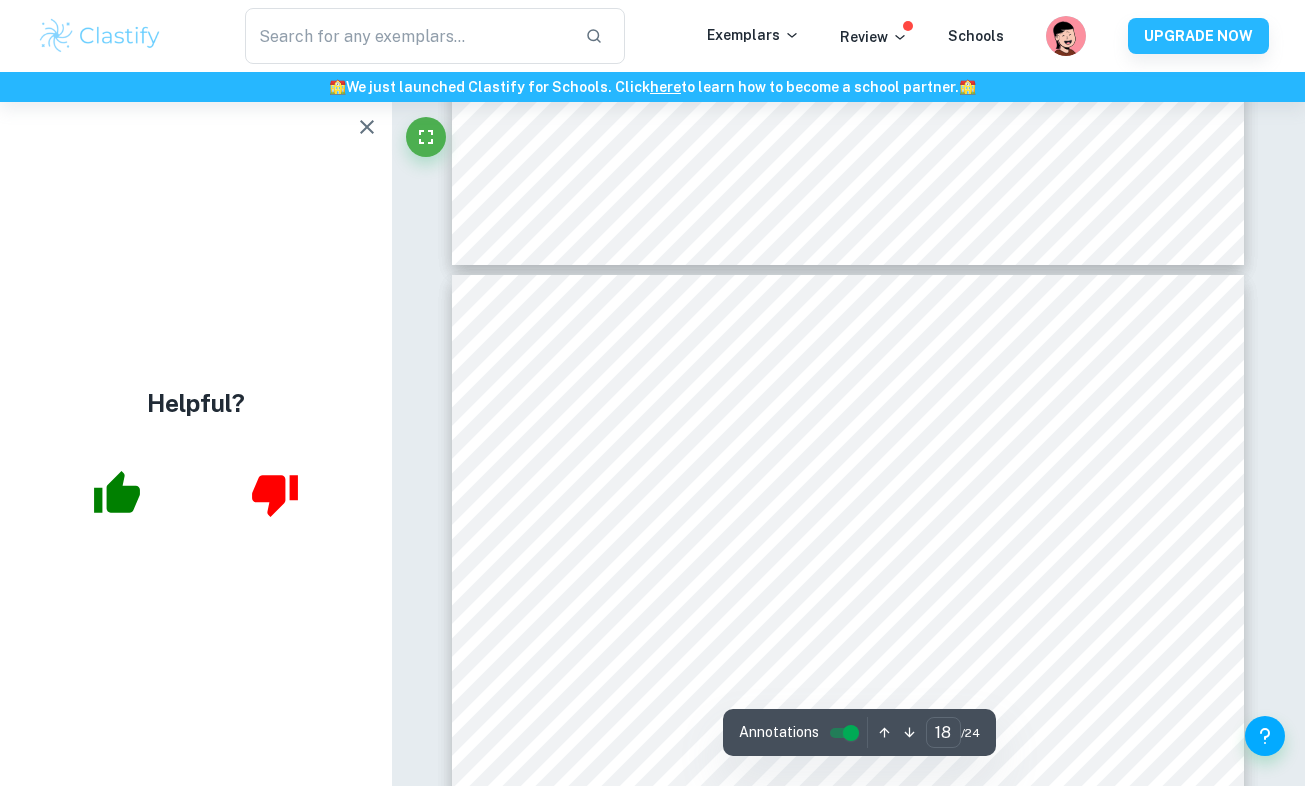 scroll, scrollTop: 17789, scrollLeft: 0, axis: vertical 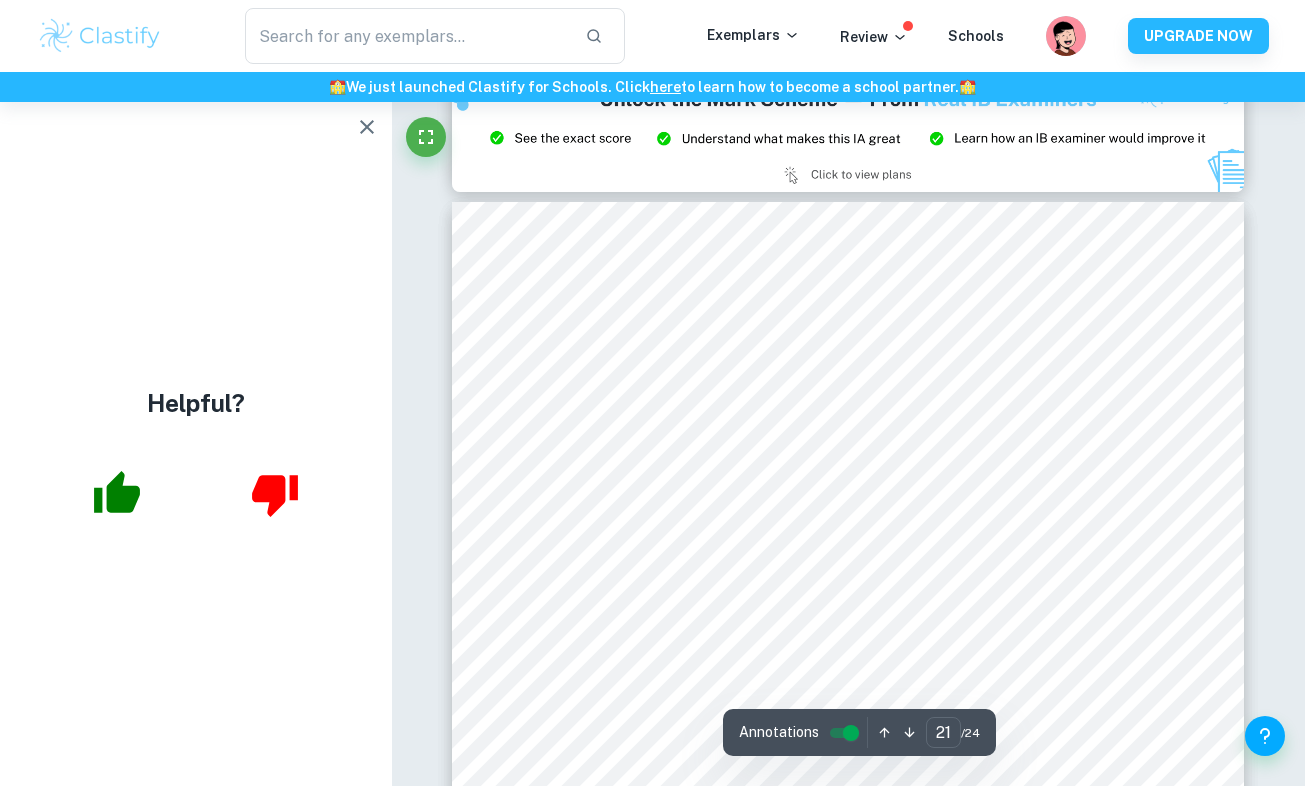 type on "20" 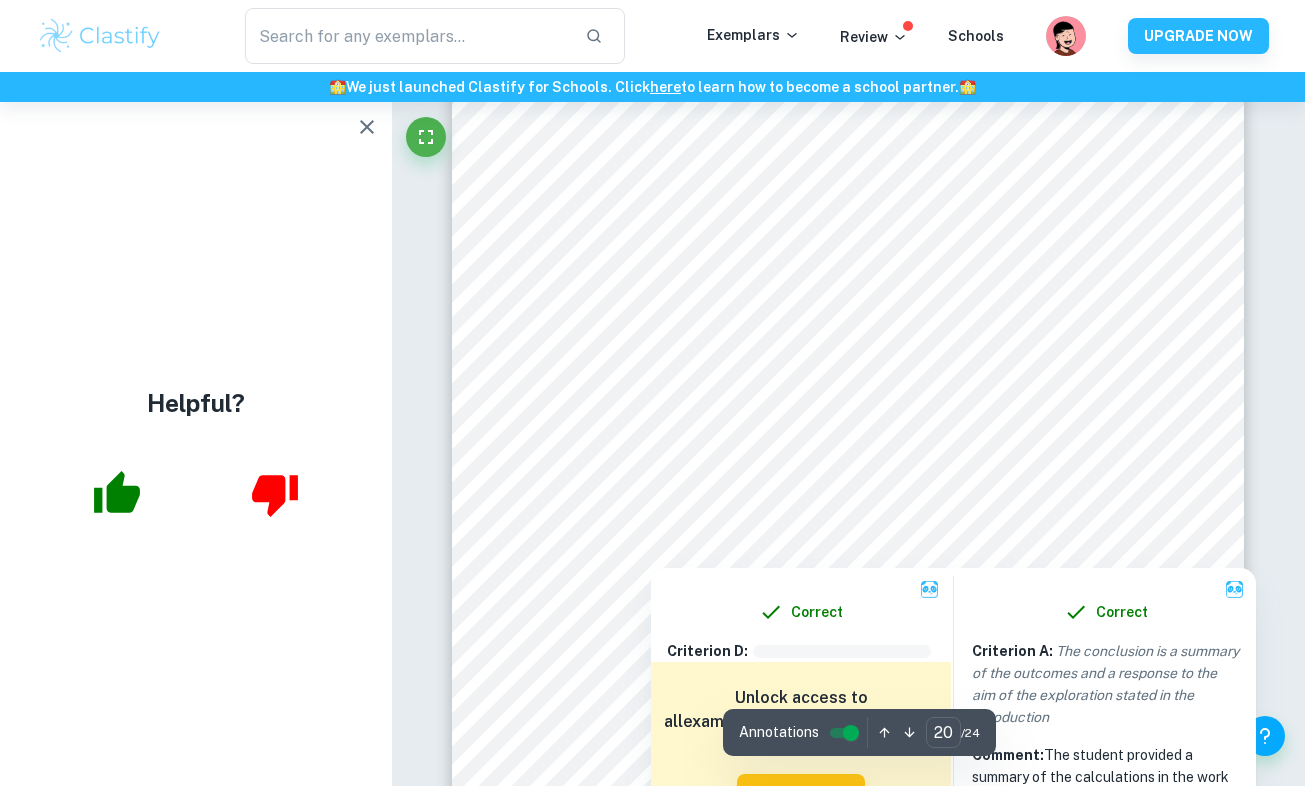 scroll, scrollTop: 20438, scrollLeft: 0, axis: vertical 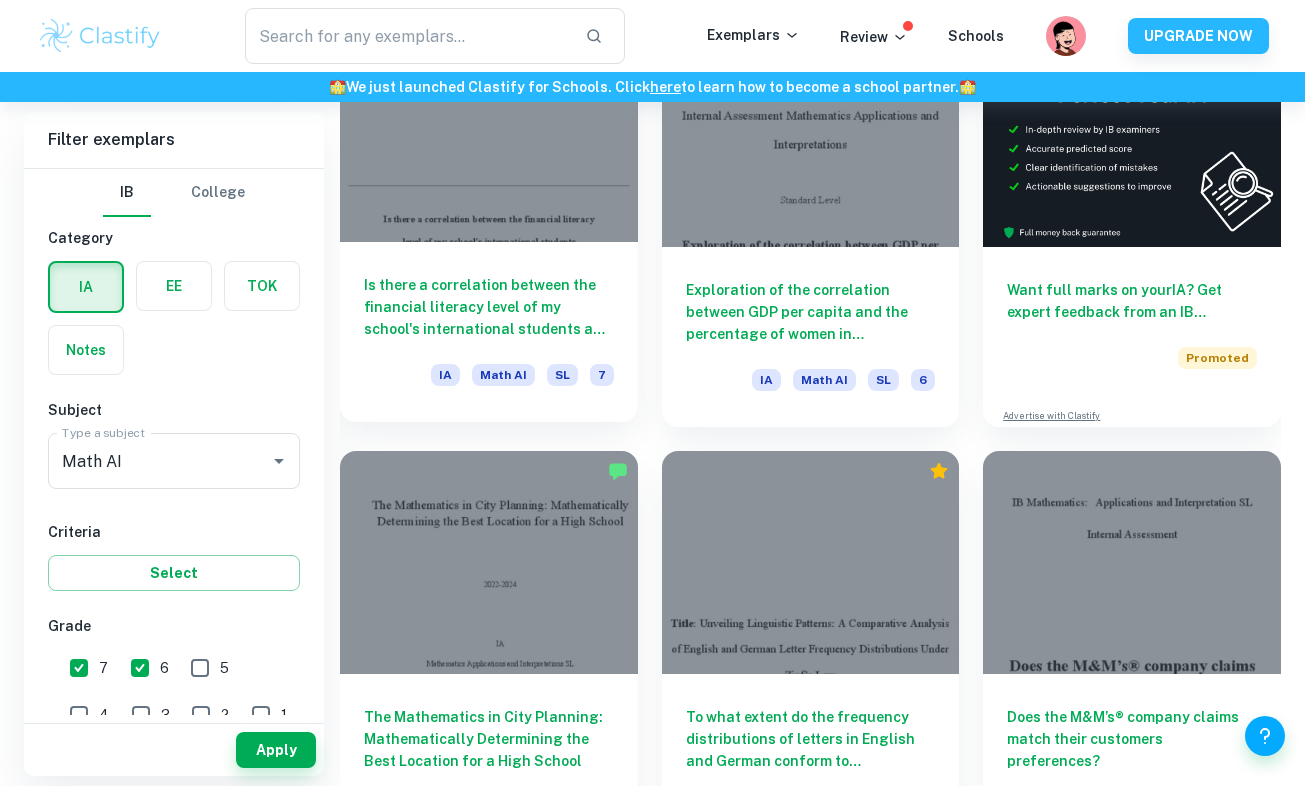 click at bounding box center (489, 130) 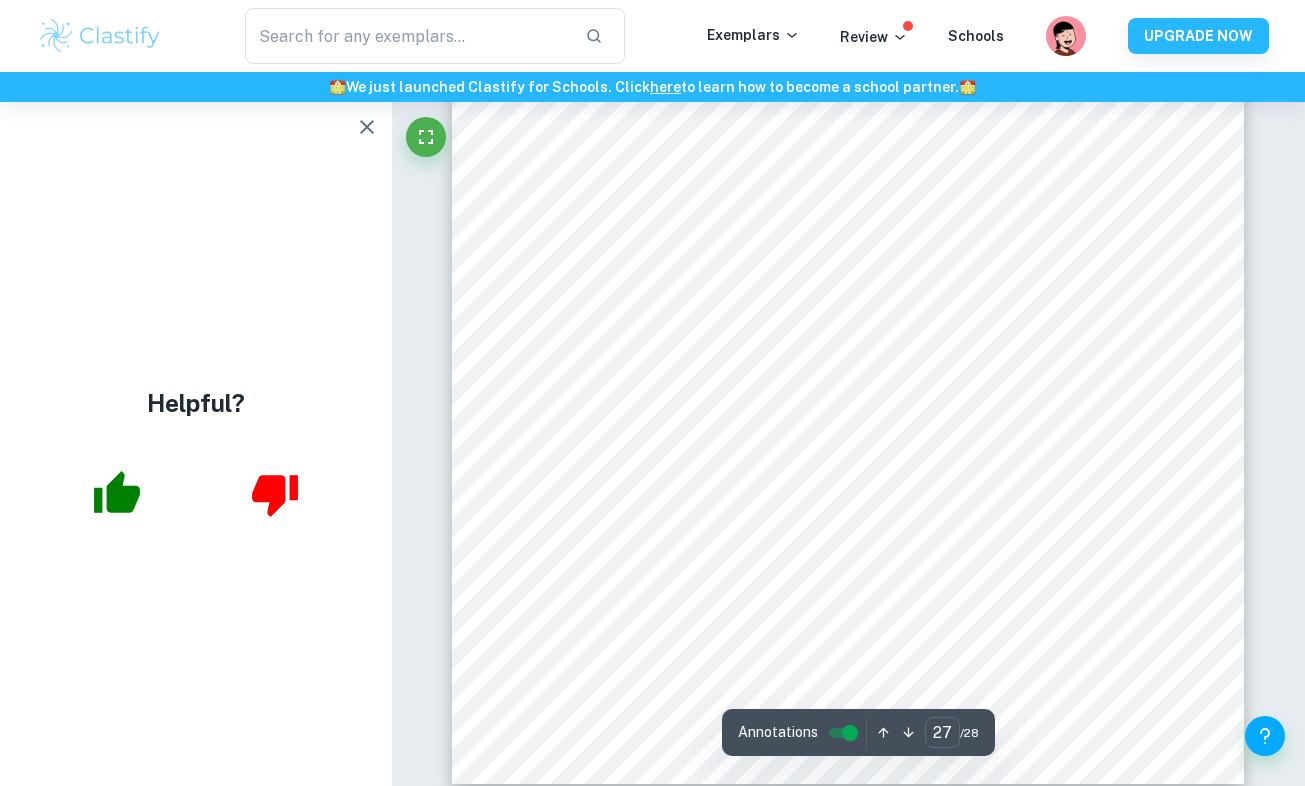 scroll, scrollTop: 28064, scrollLeft: 0, axis: vertical 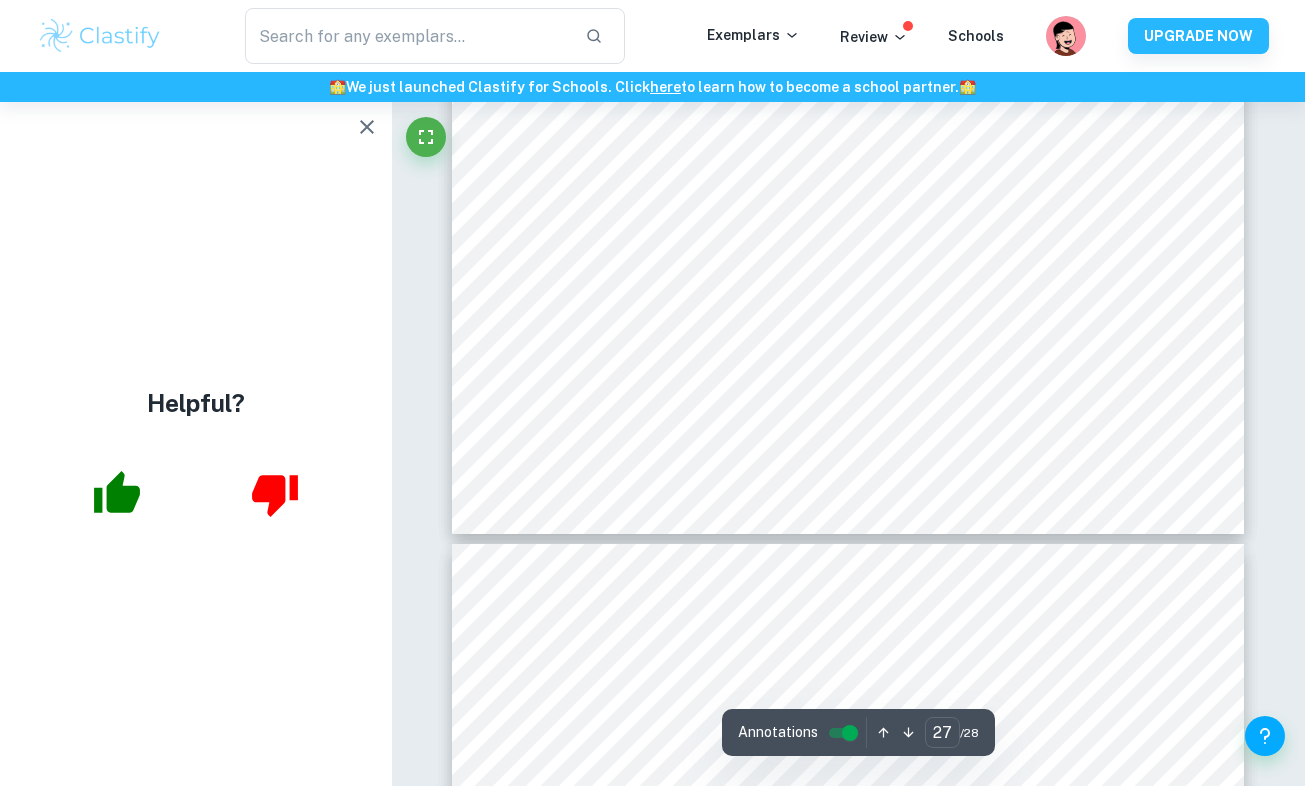type on "28" 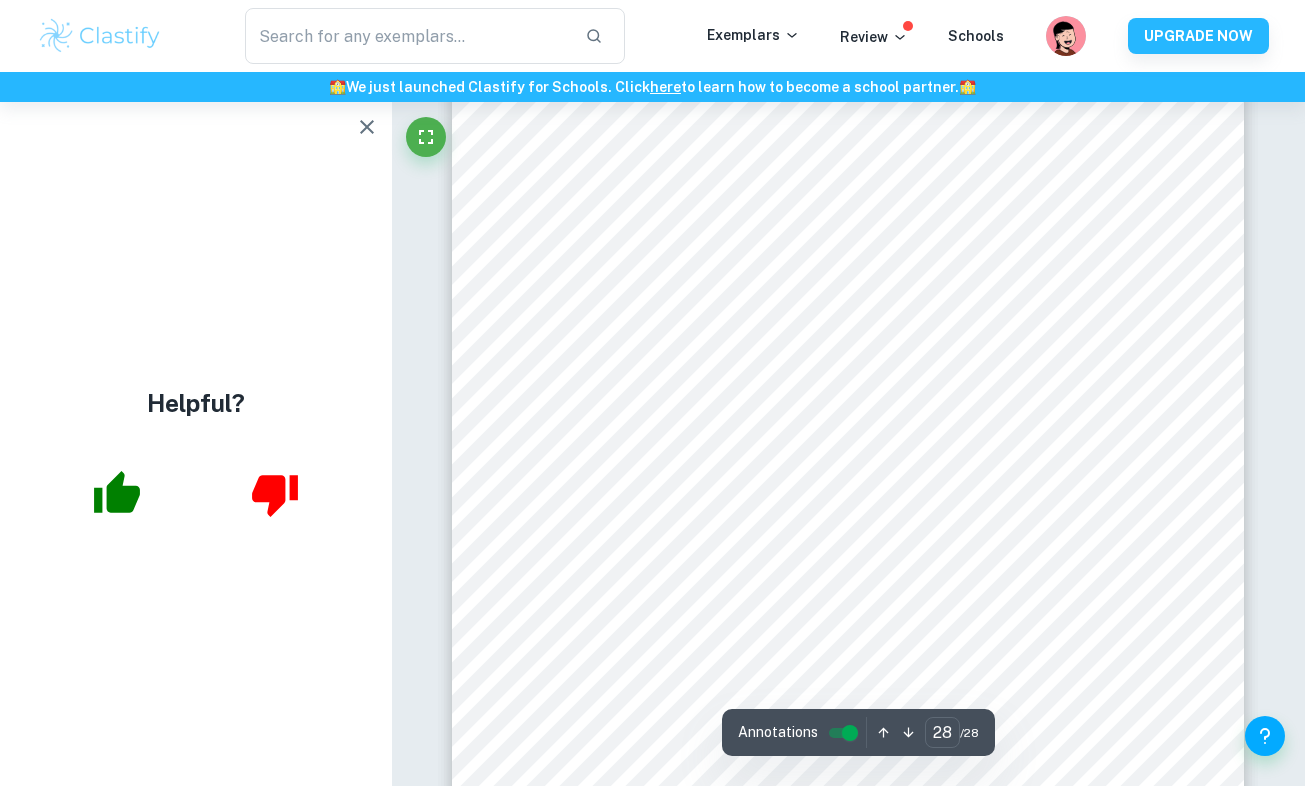 scroll, scrollTop: 28801, scrollLeft: 0, axis: vertical 